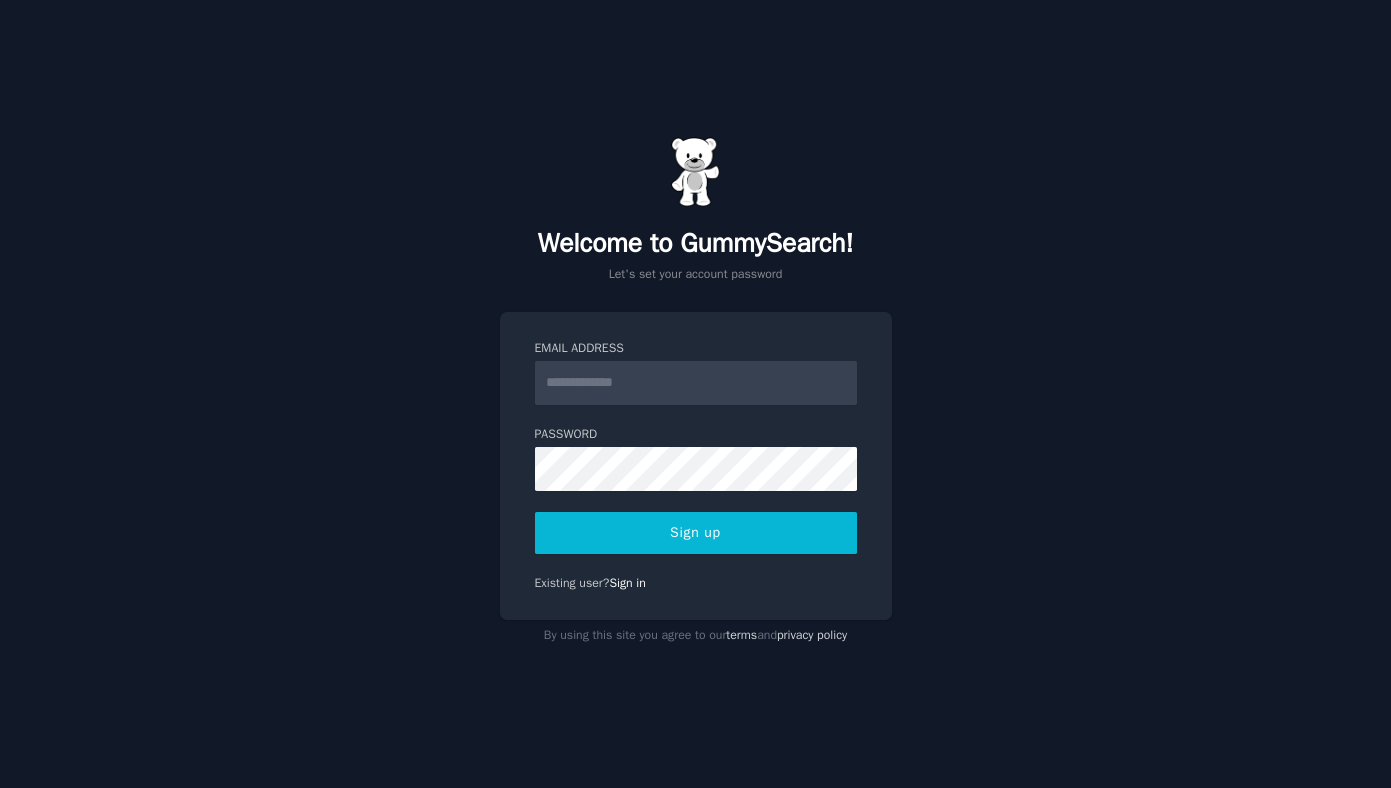 scroll, scrollTop: 0, scrollLeft: 0, axis: both 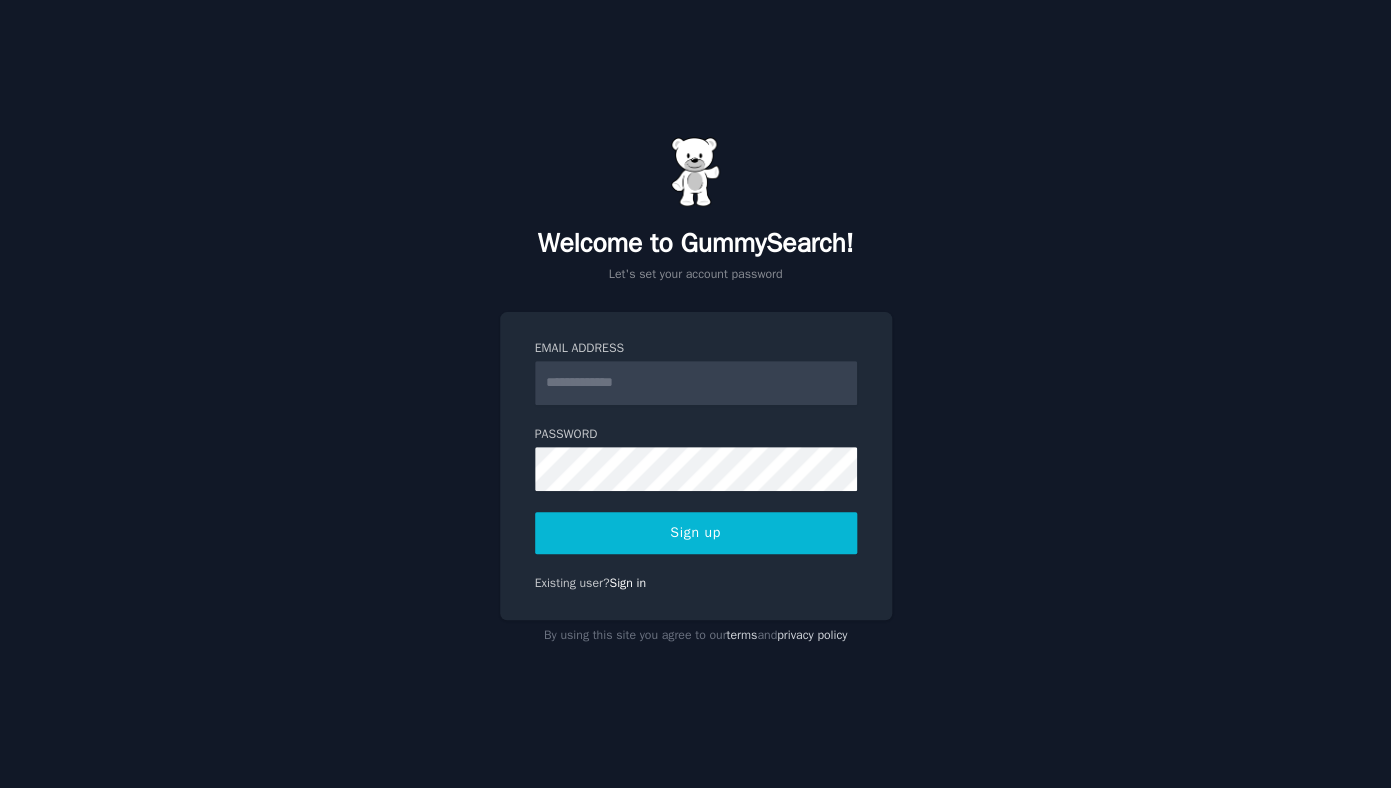 click on "Email Address" at bounding box center [696, 383] 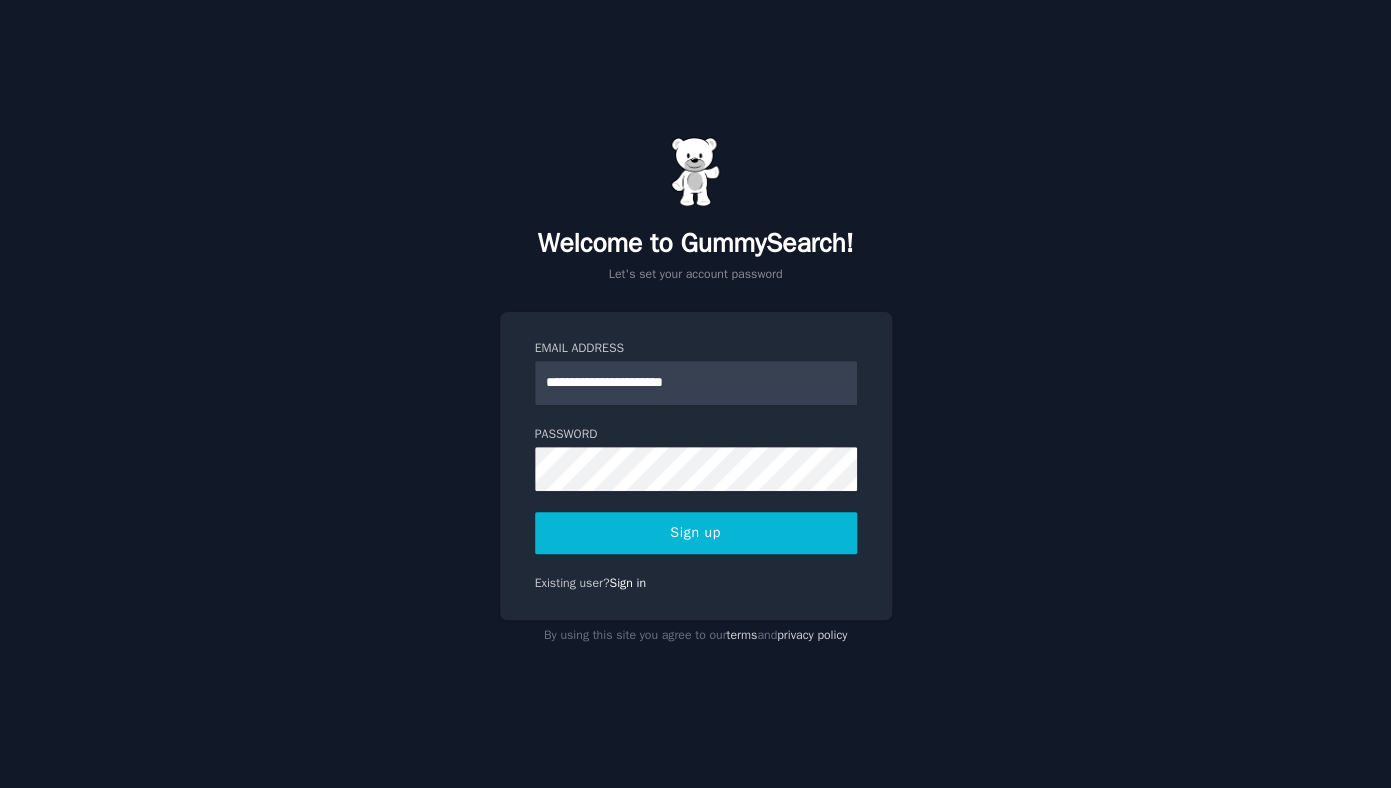 type on "**********" 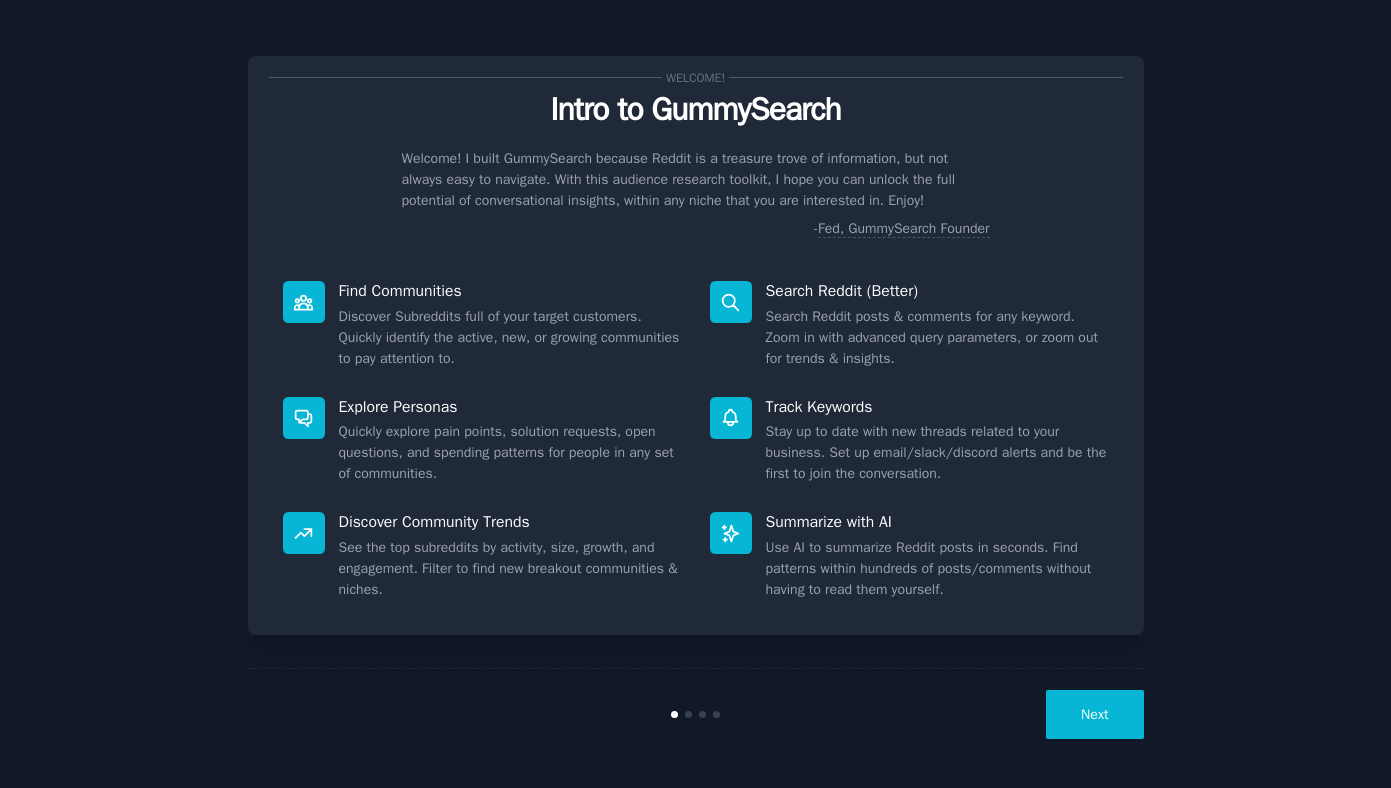 scroll, scrollTop: 0, scrollLeft: 0, axis: both 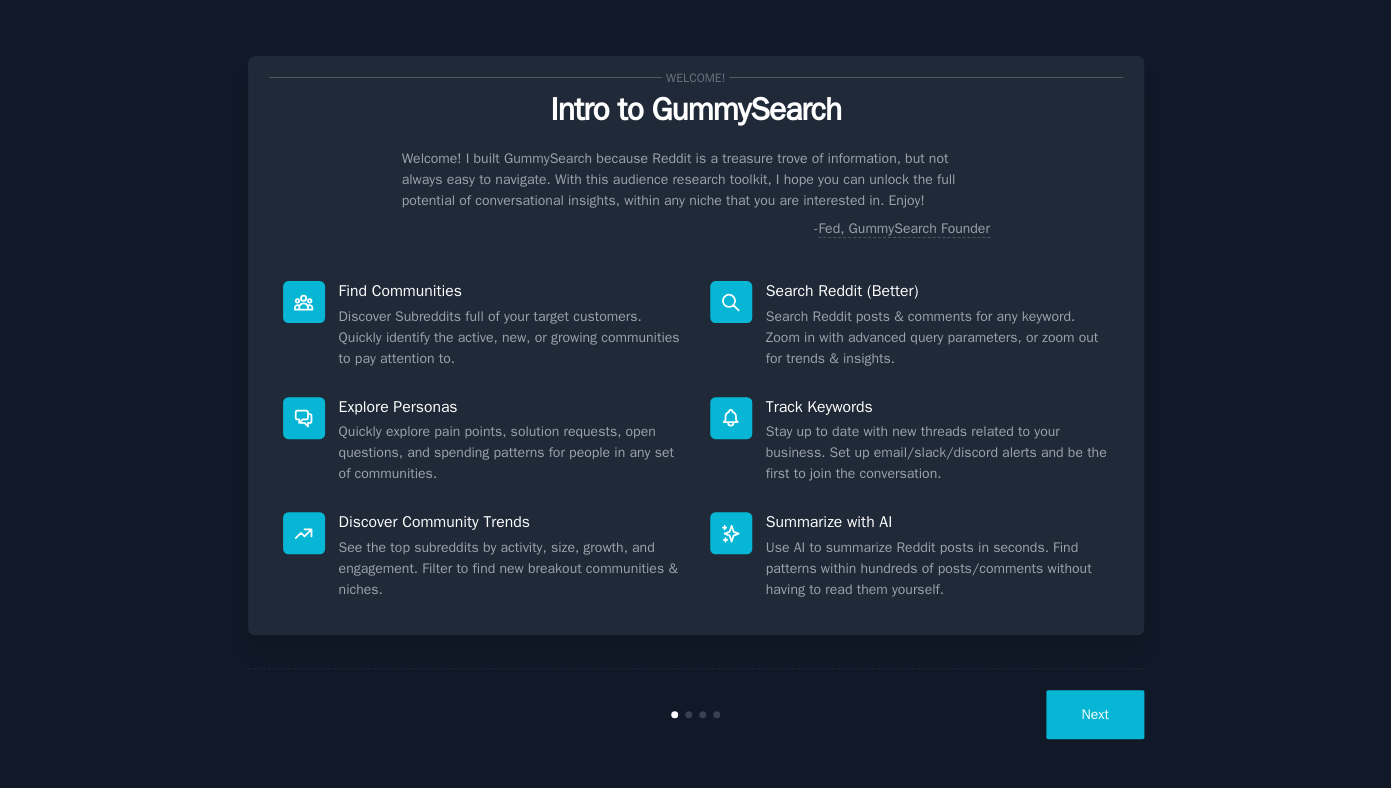 click on "Next" at bounding box center [1094, 714] 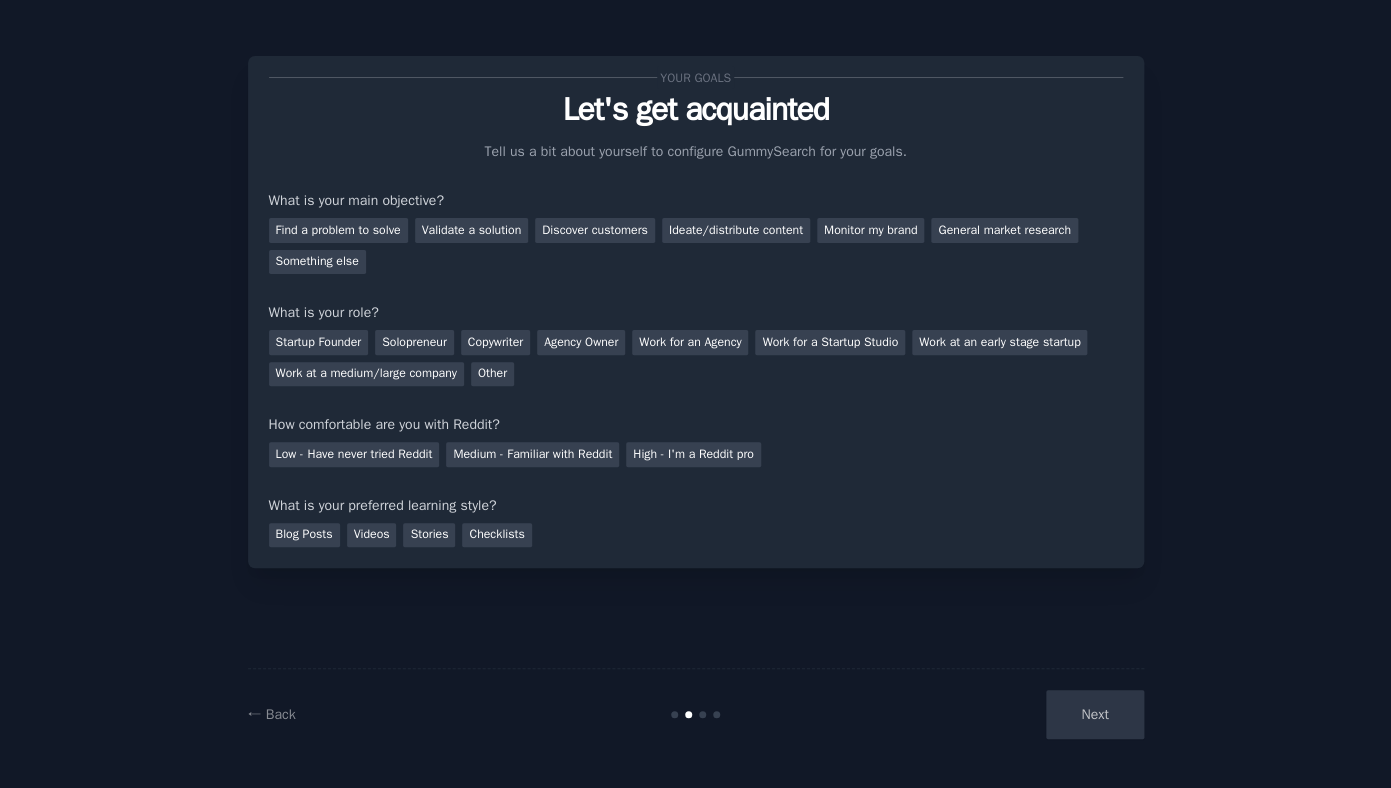 click on "Next" at bounding box center [994, 714] 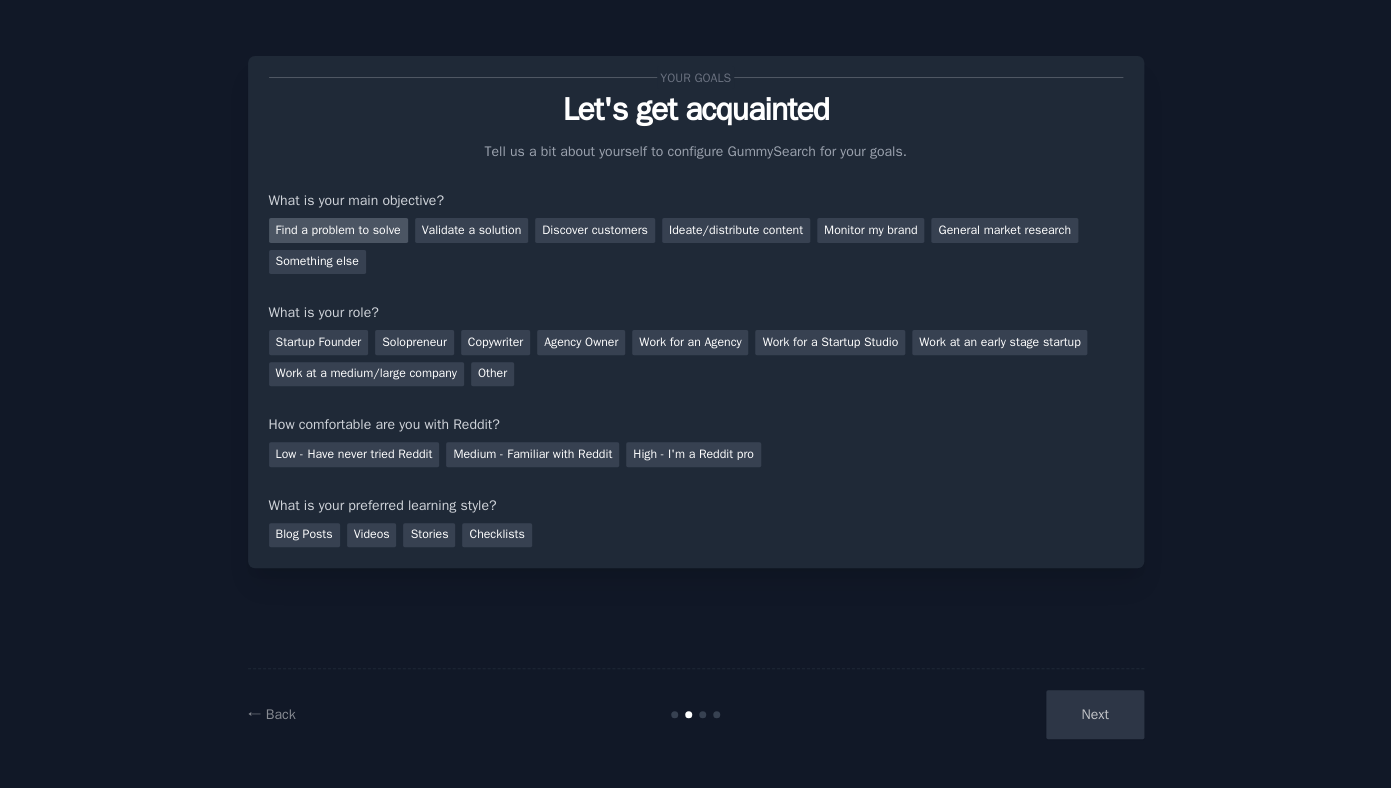 click on "Find a problem to solve" at bounding box center (338, 230) 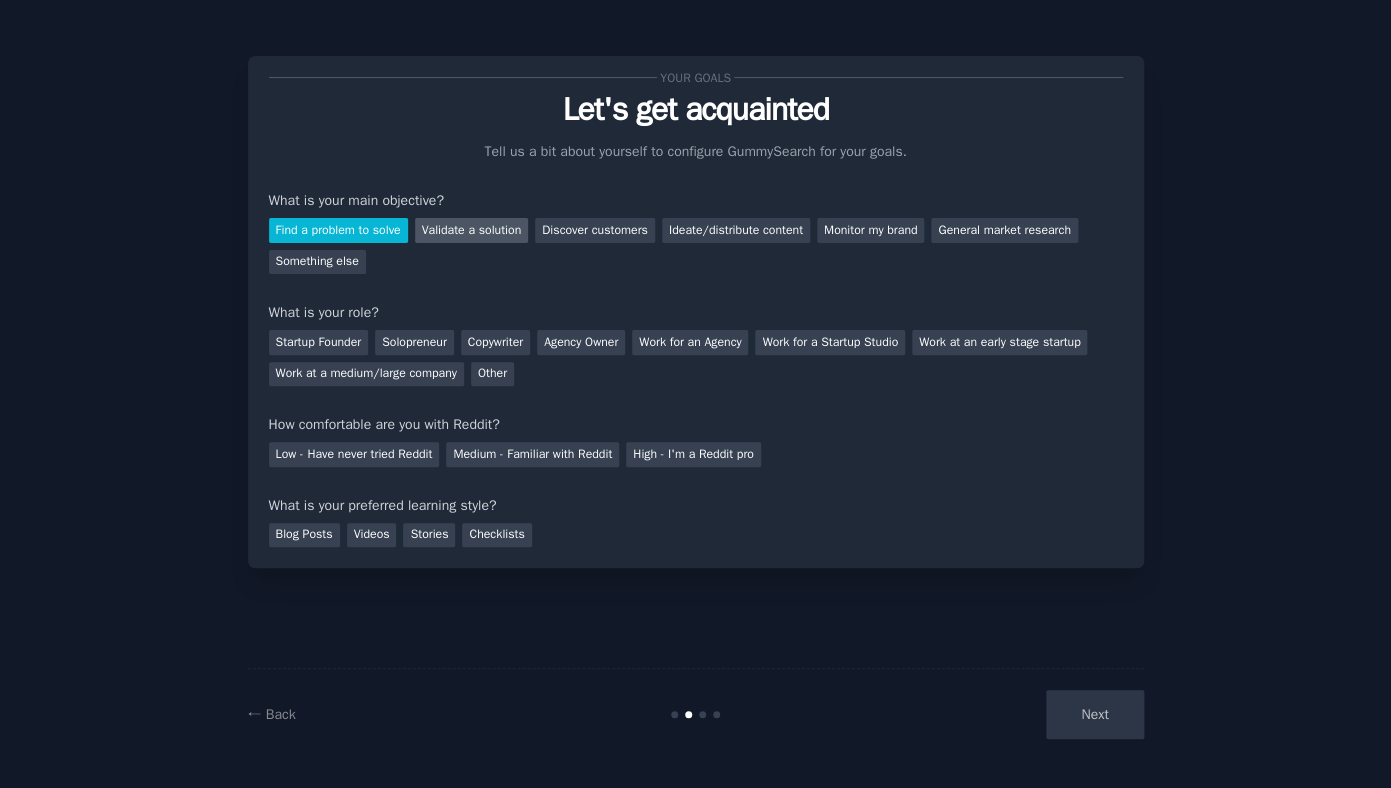 click on "Validate a solution" at bounding box center (472, 230) 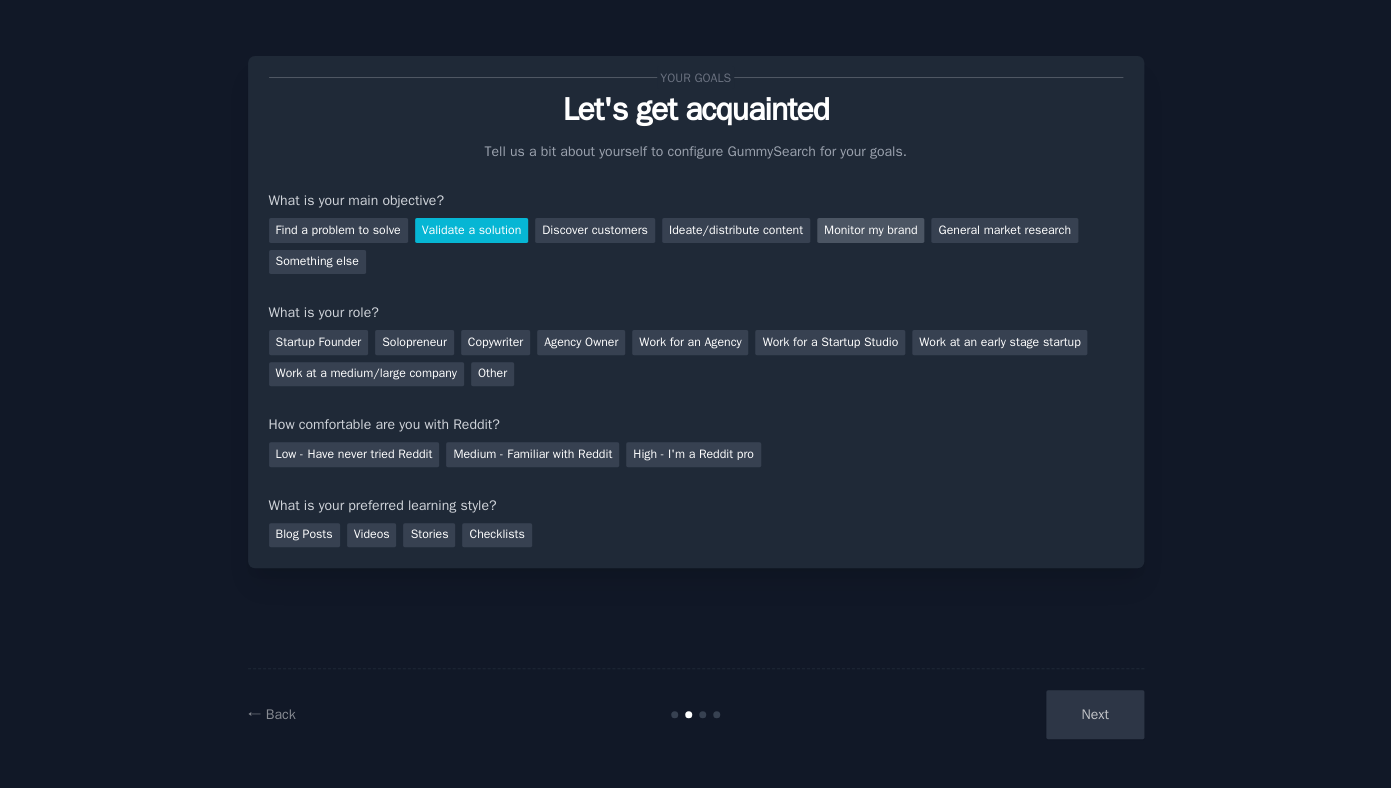 click on "Monitor my brand" at bounding box center [870, 230] 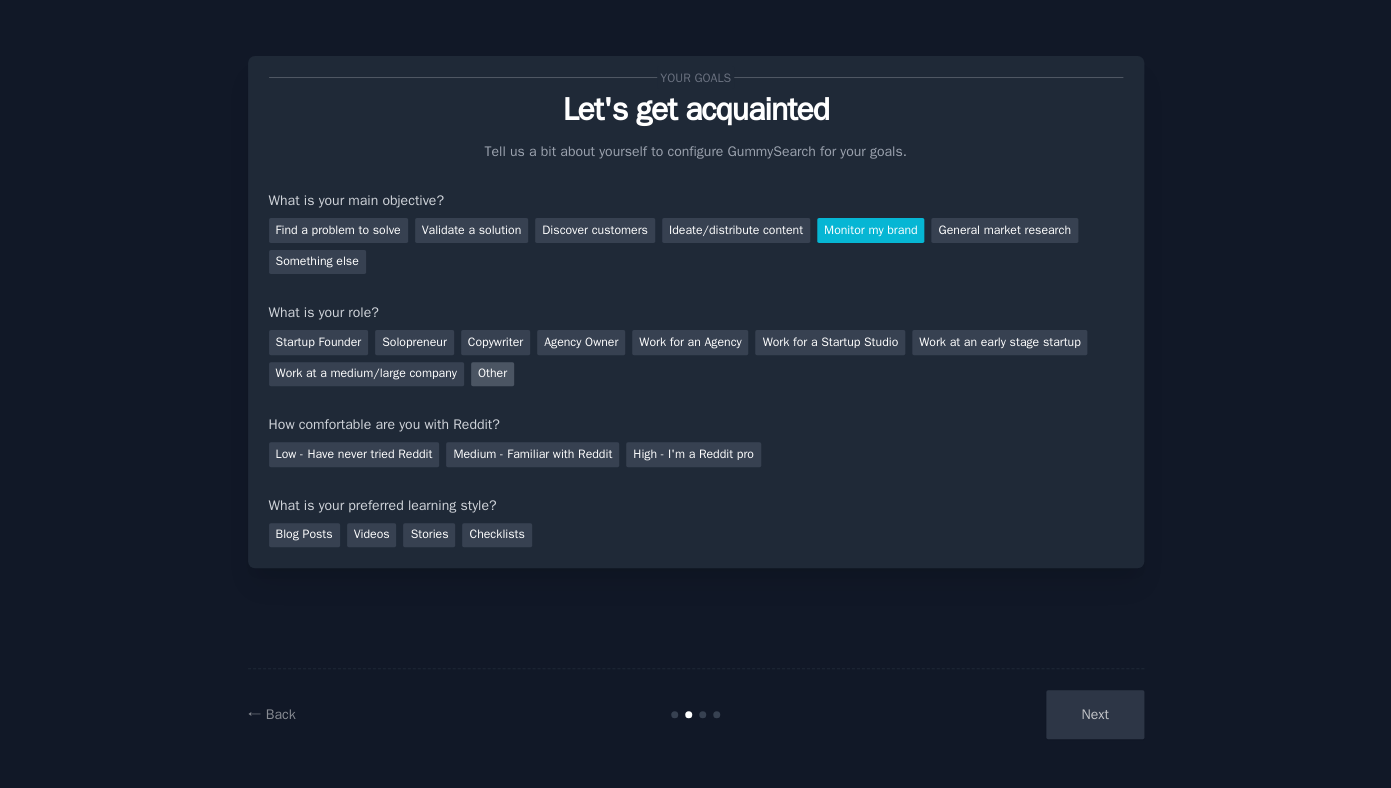 click on "Other" at bounding box center (492, 374) 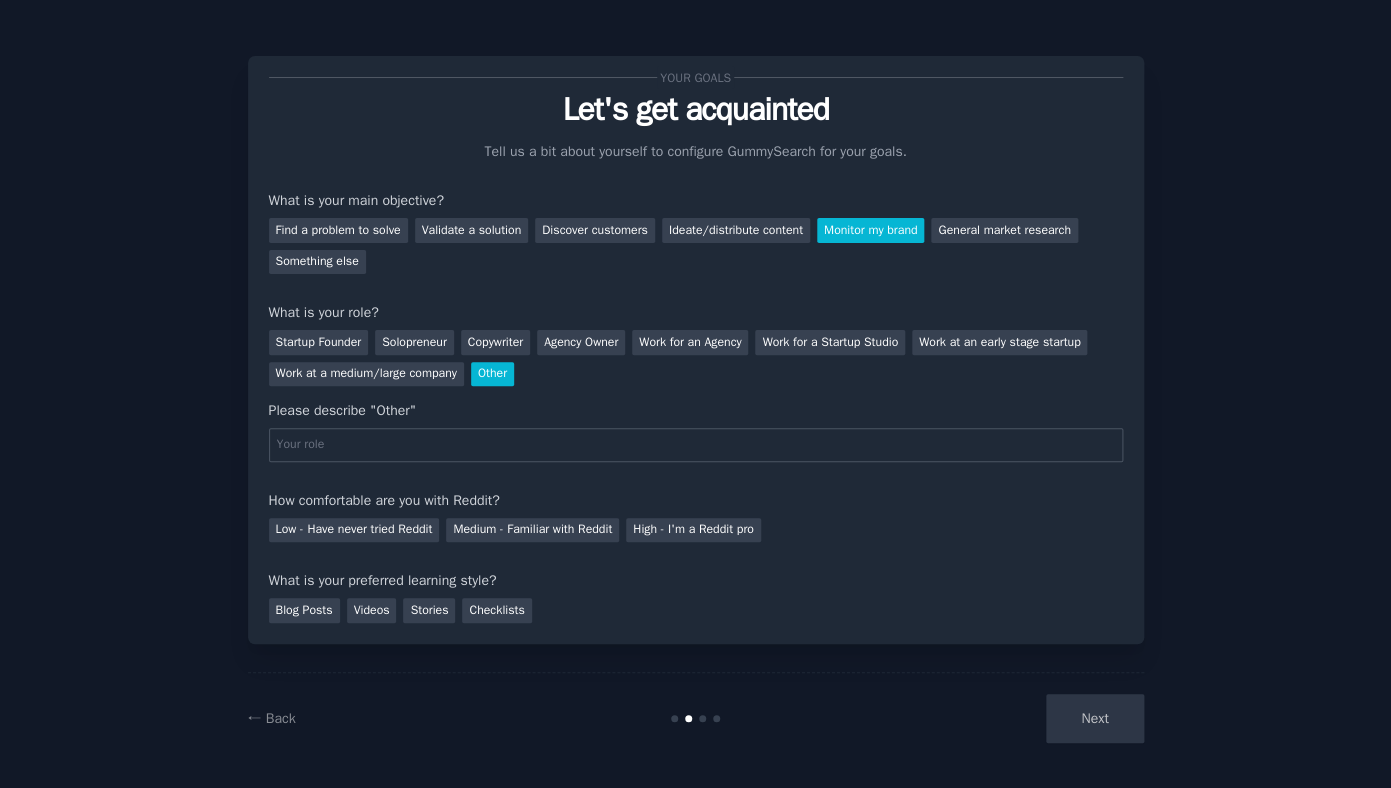 click at bounding box center (696, 445) 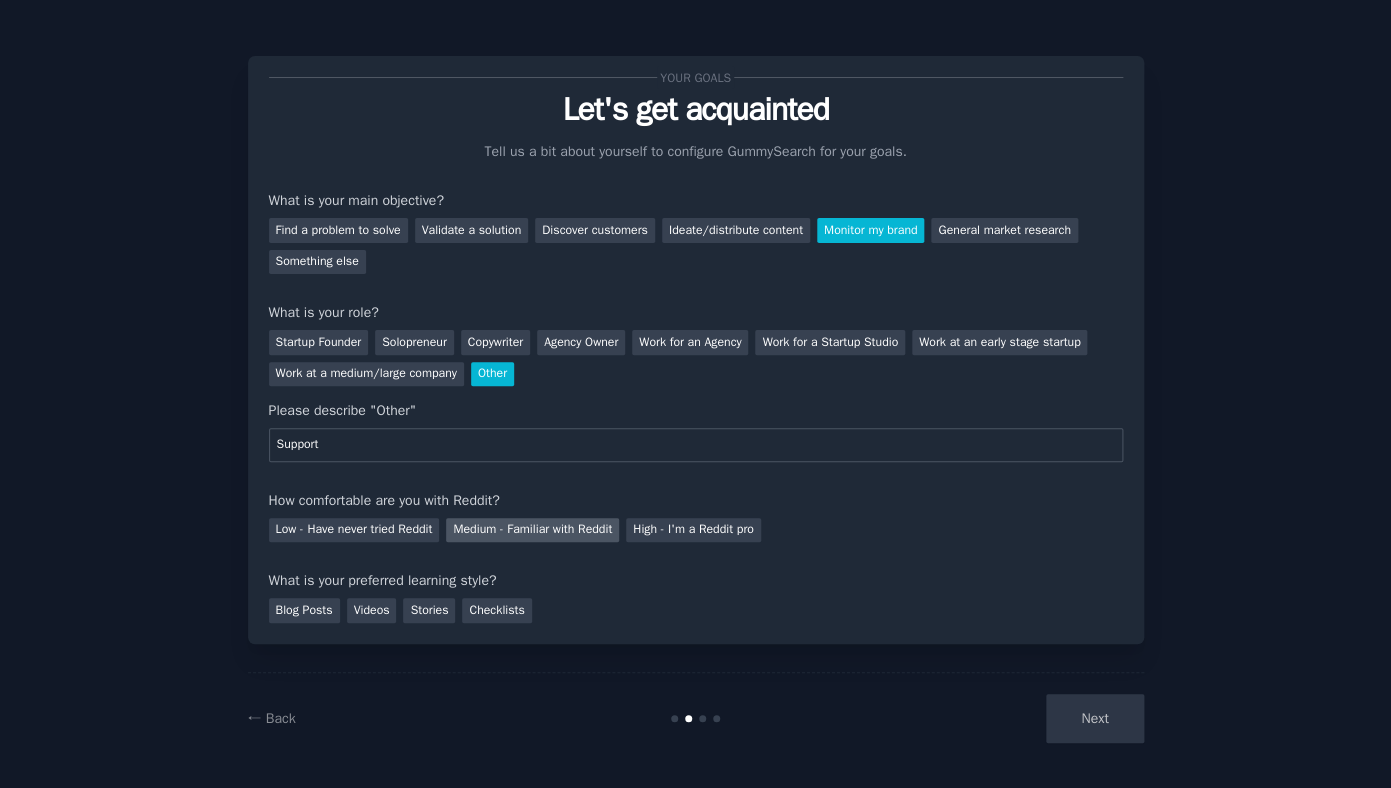 type on "Support" 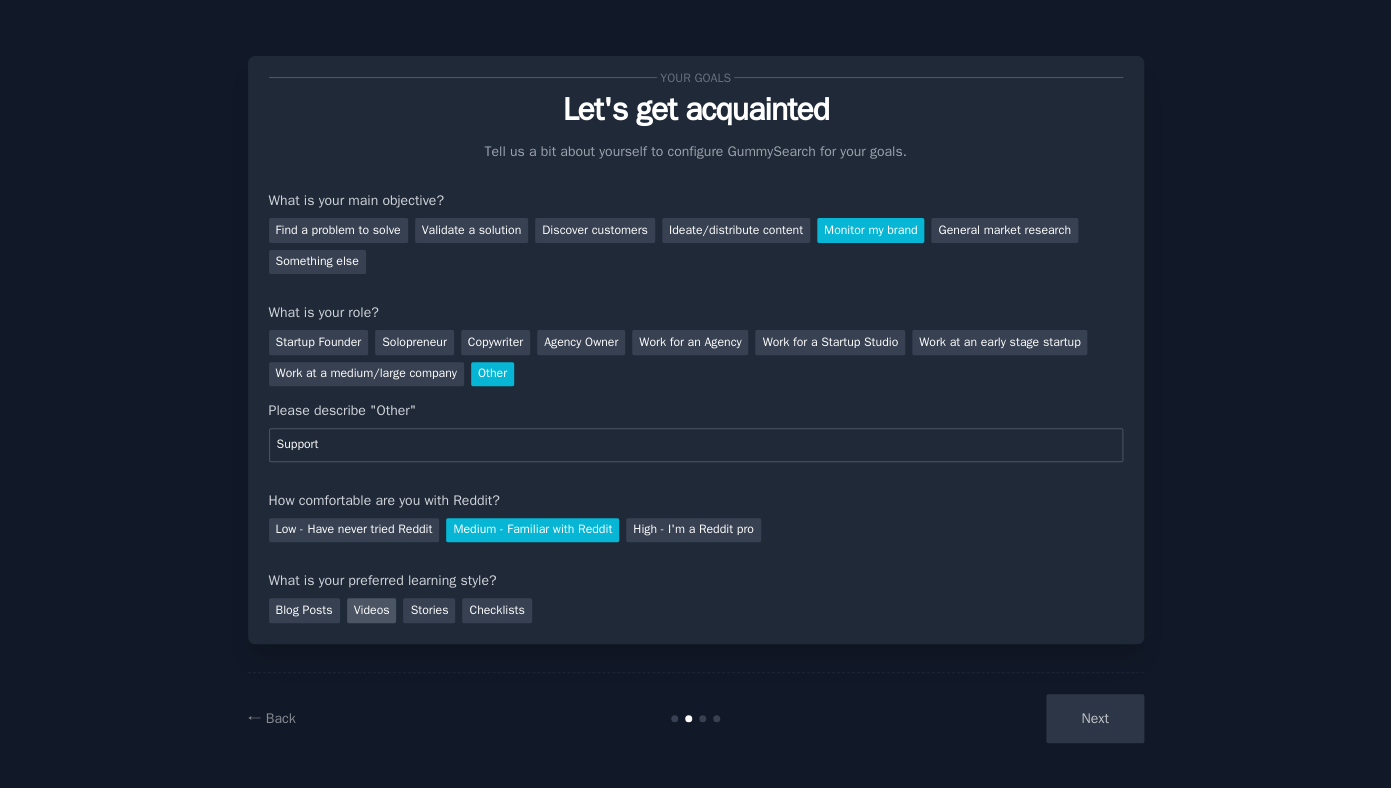click on "Videos" at bounding box center [372, 610] 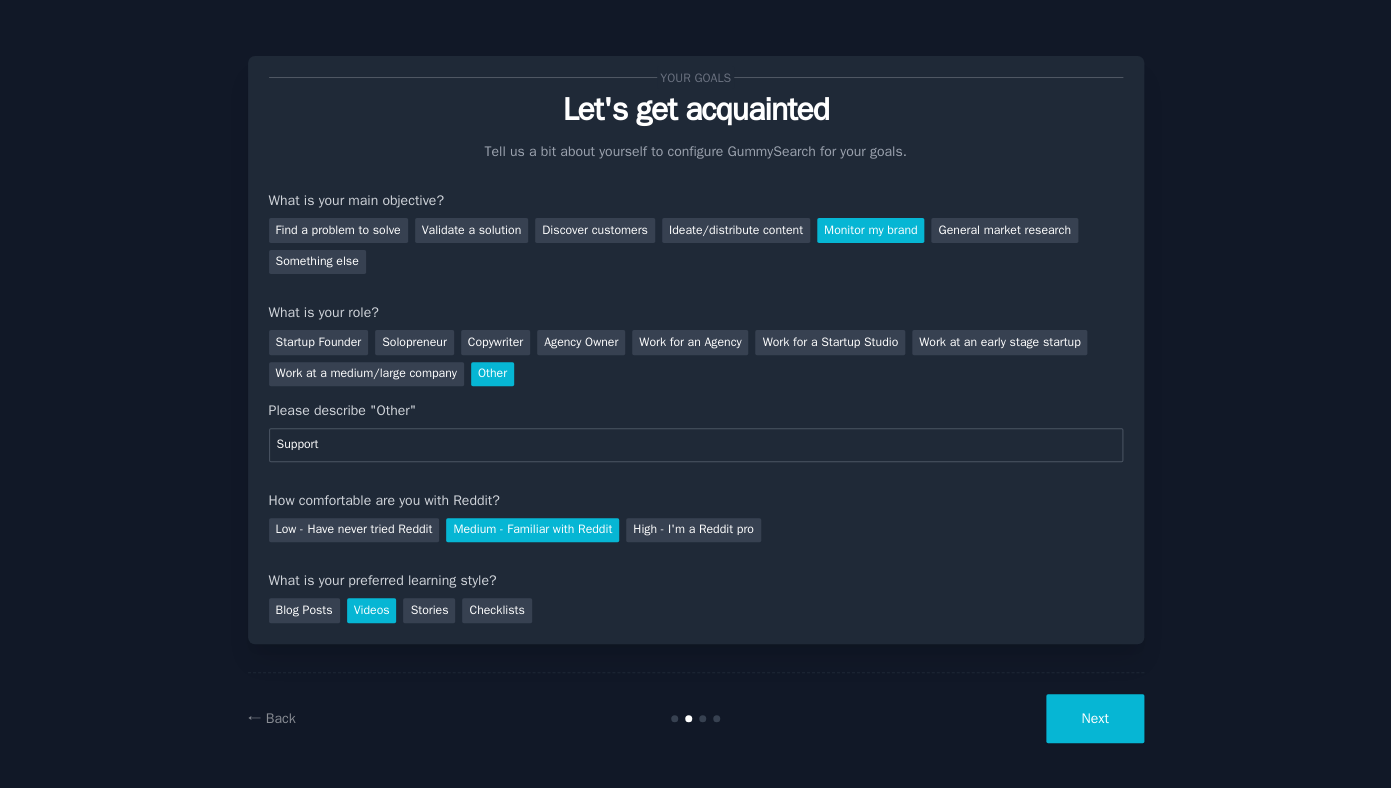 click on "Next" at bounding box center [1094, 718] 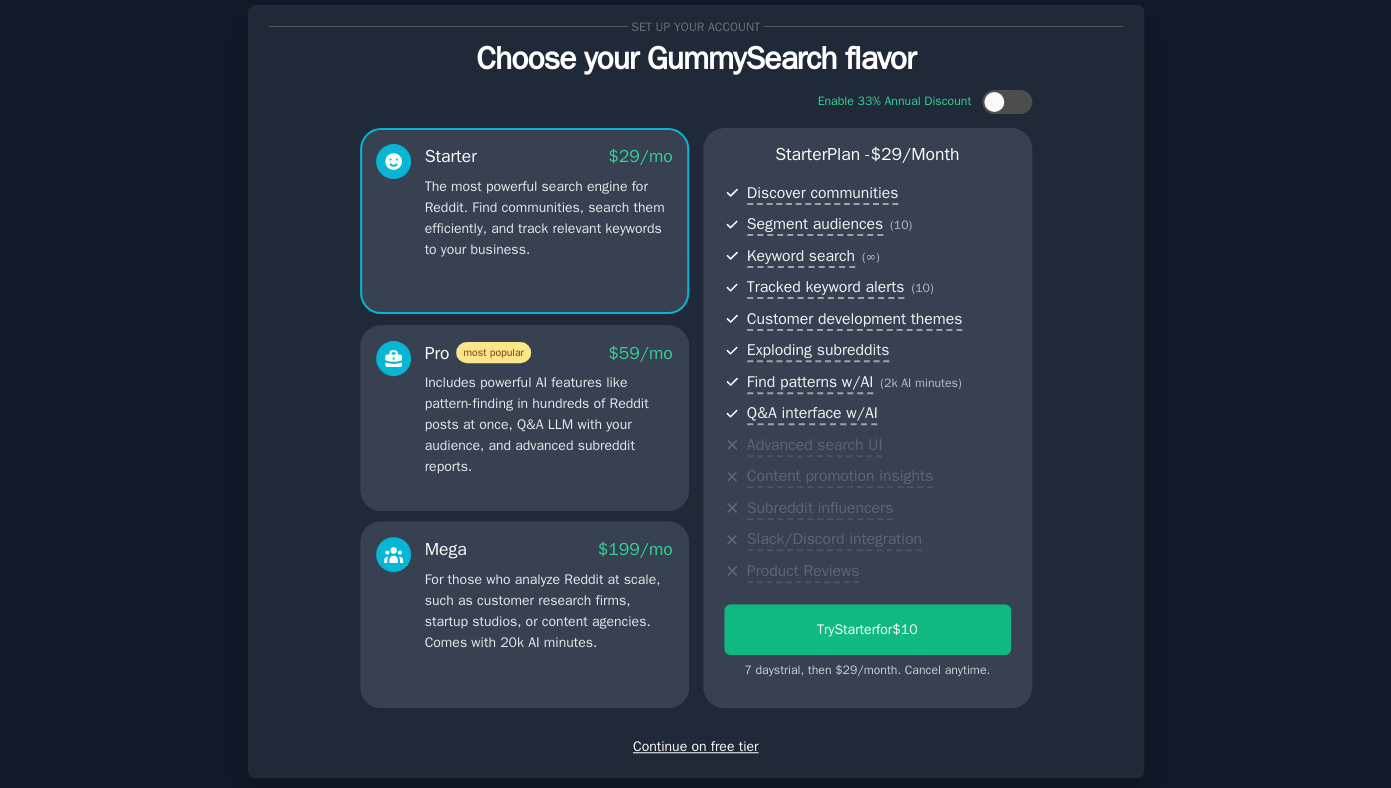 scroll, scrollTop: 102, scrollLeft: 0, axis: vertical 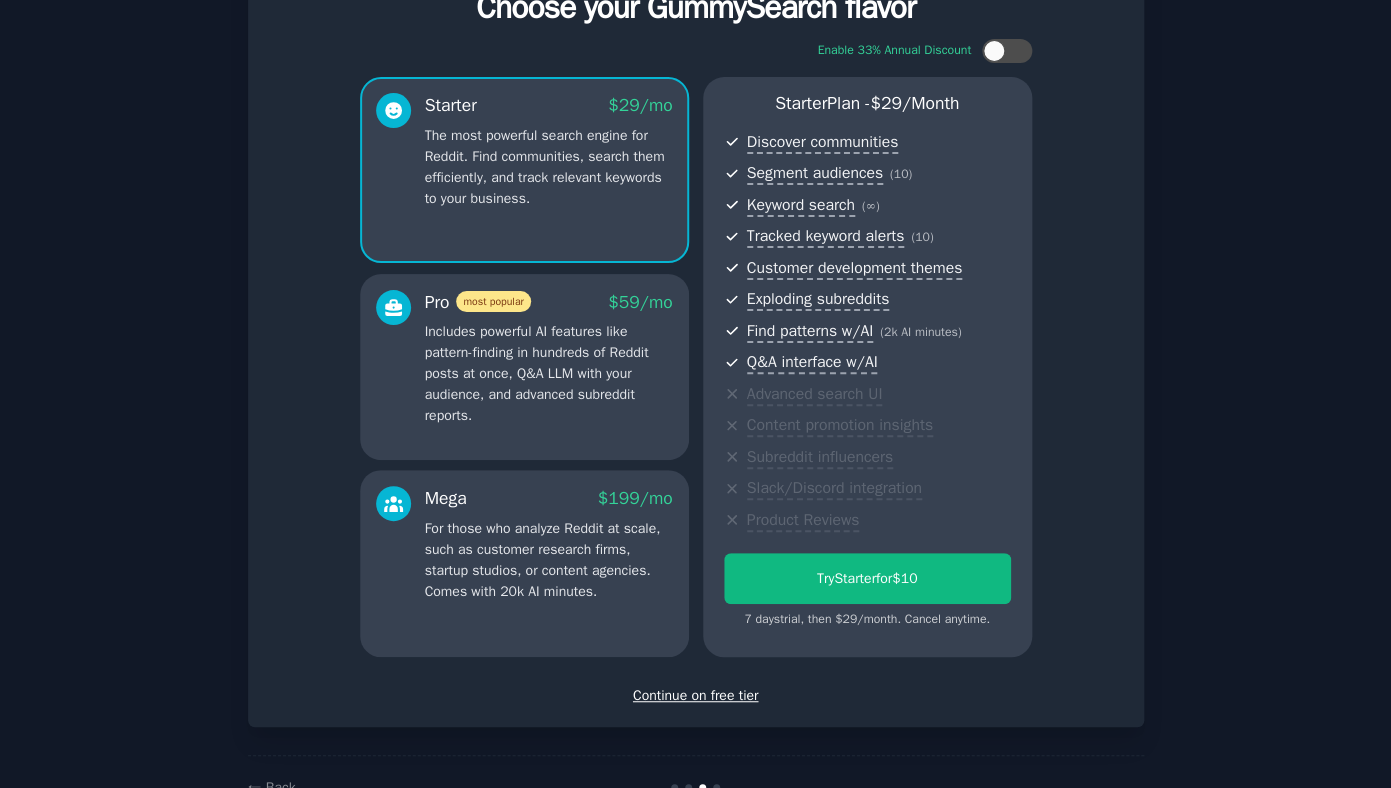 click on "Continue on free tier" at bounding box center (696, 695) 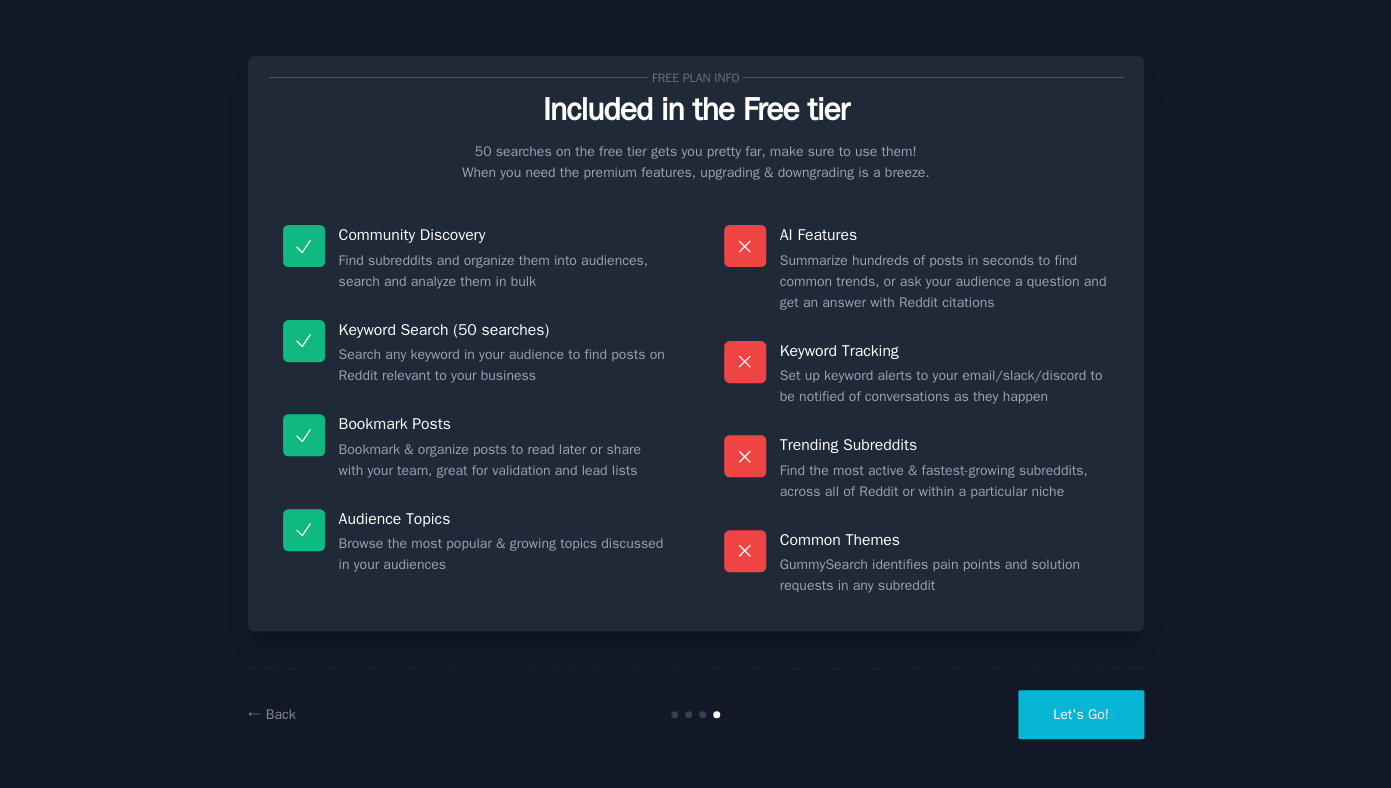 scroll, scrollTop: 0, scrollLeft: 0, axis: both 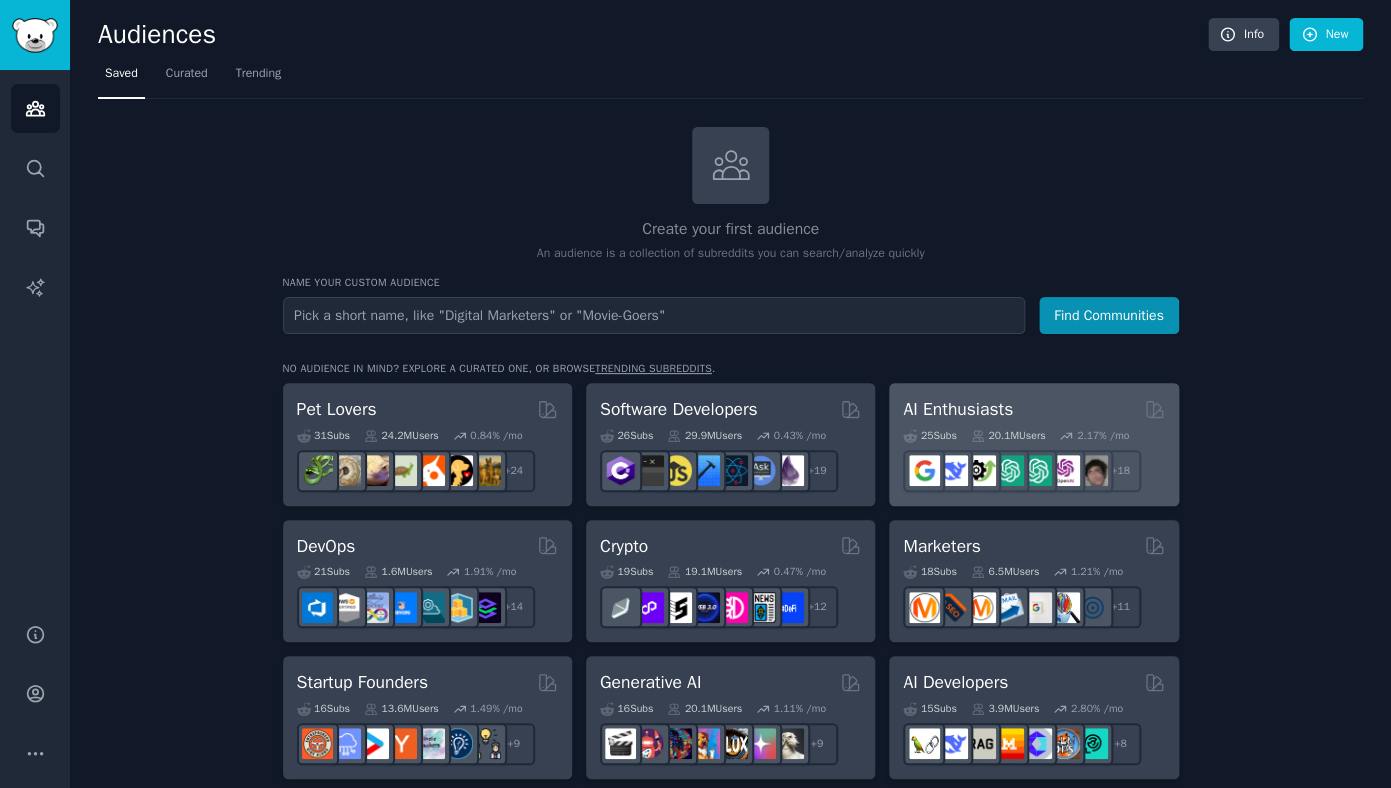 click on "AI Enthusiasts" at bounding box center (1033, 409) 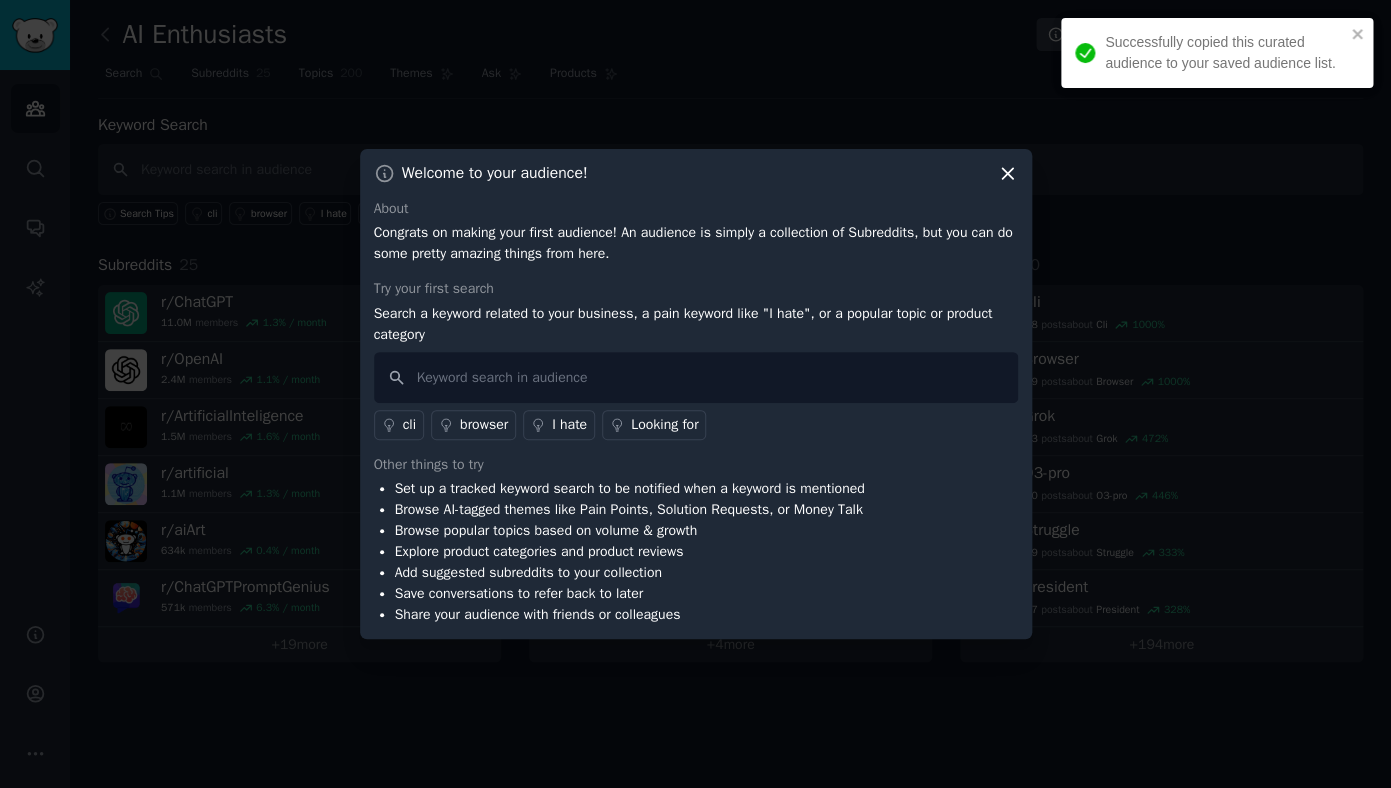 click 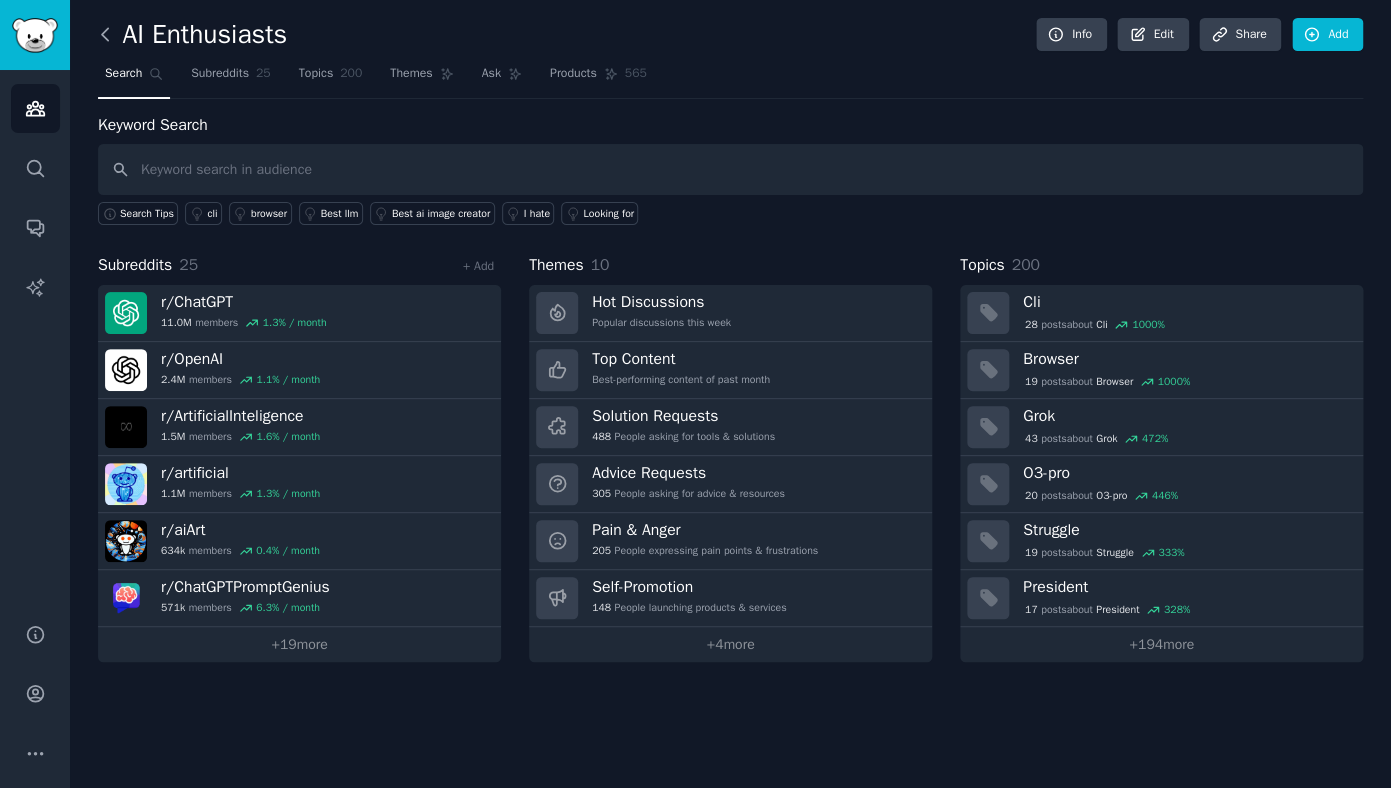 click 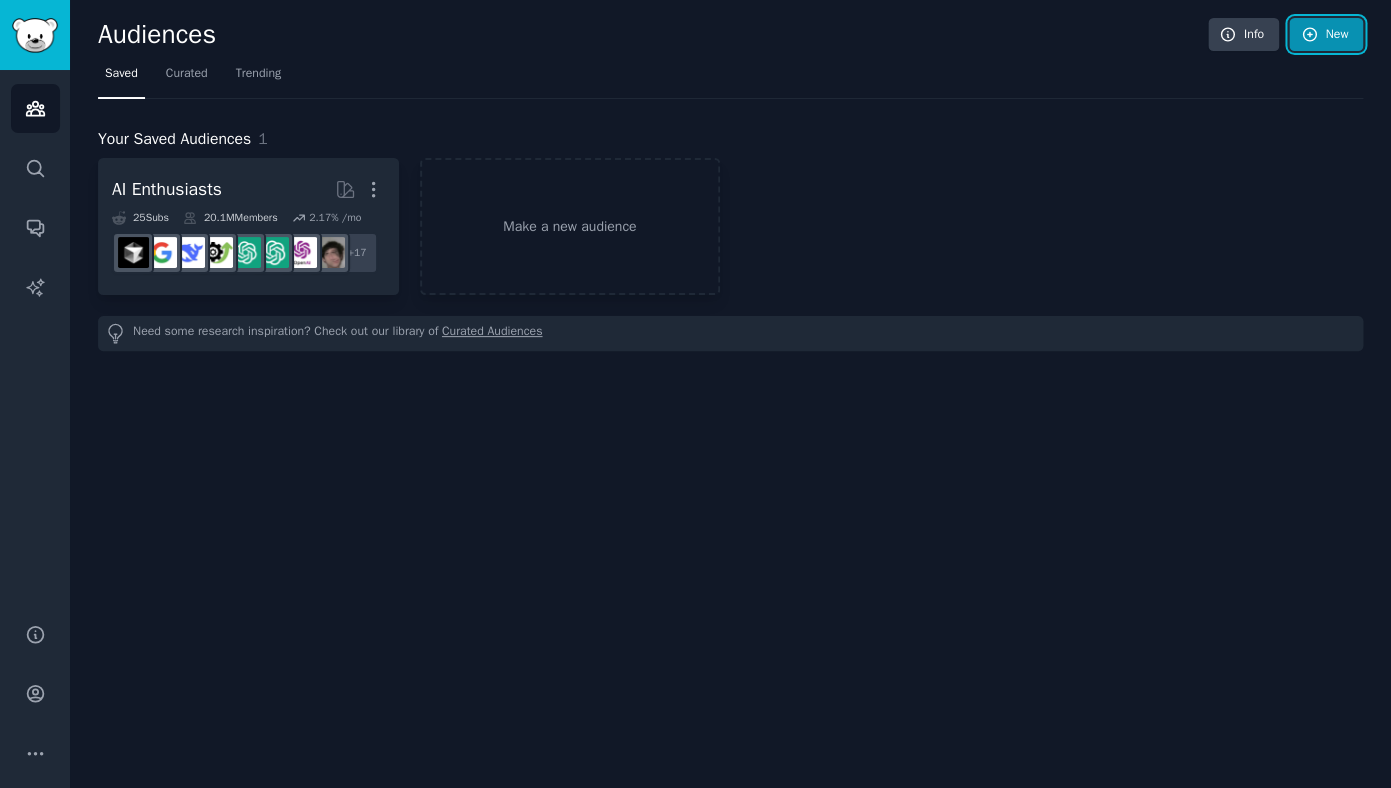 click on "New" at bounding box center (1326, 35) 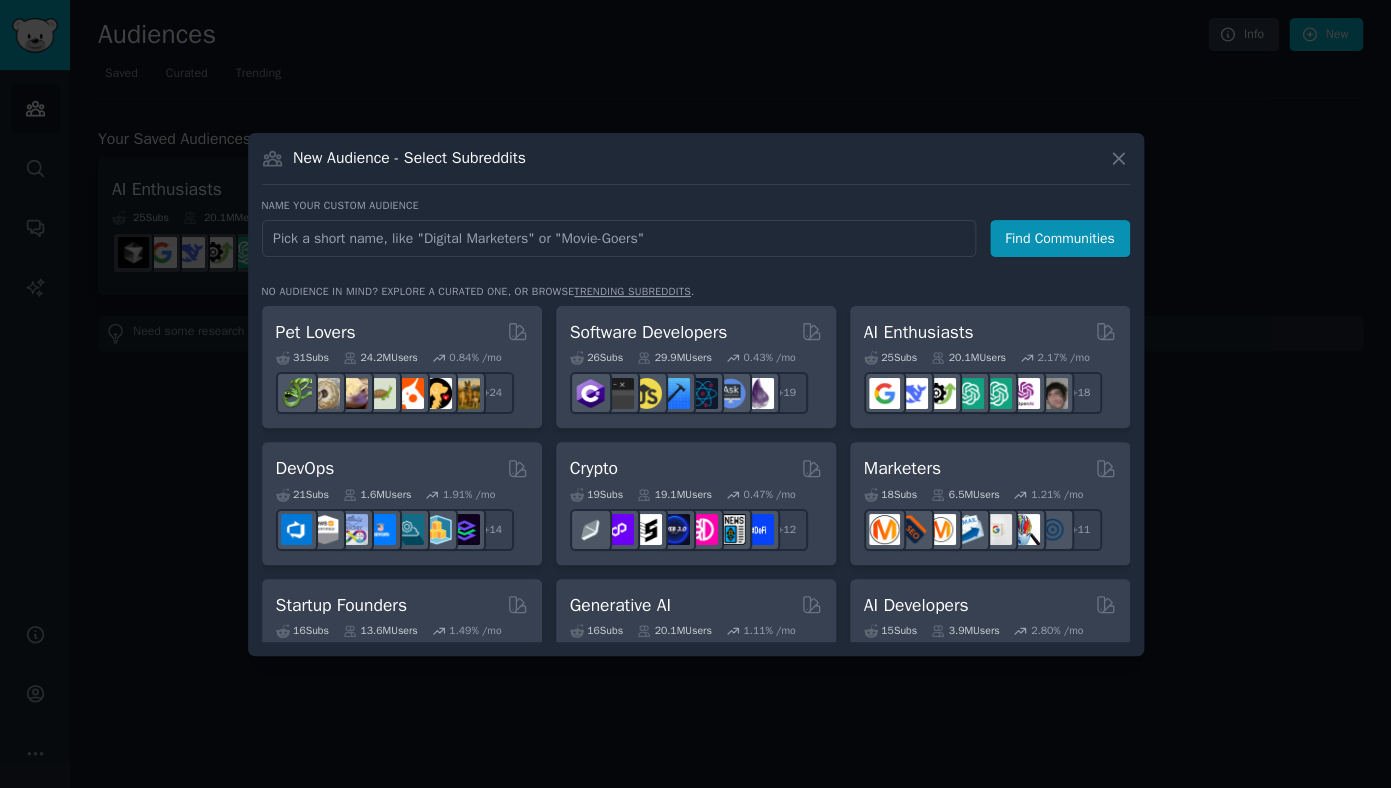 click at bounding box center (619, 238) 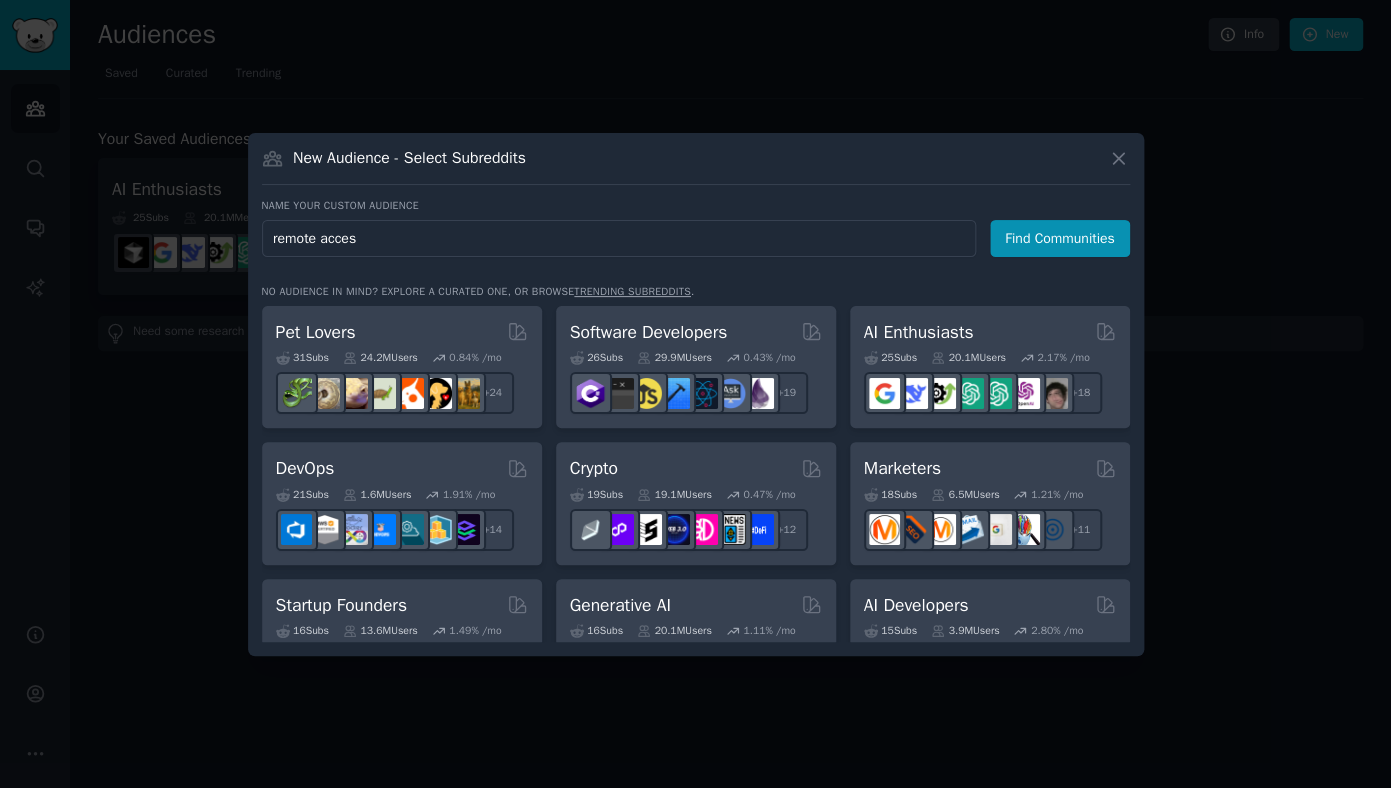 type on "remote access" 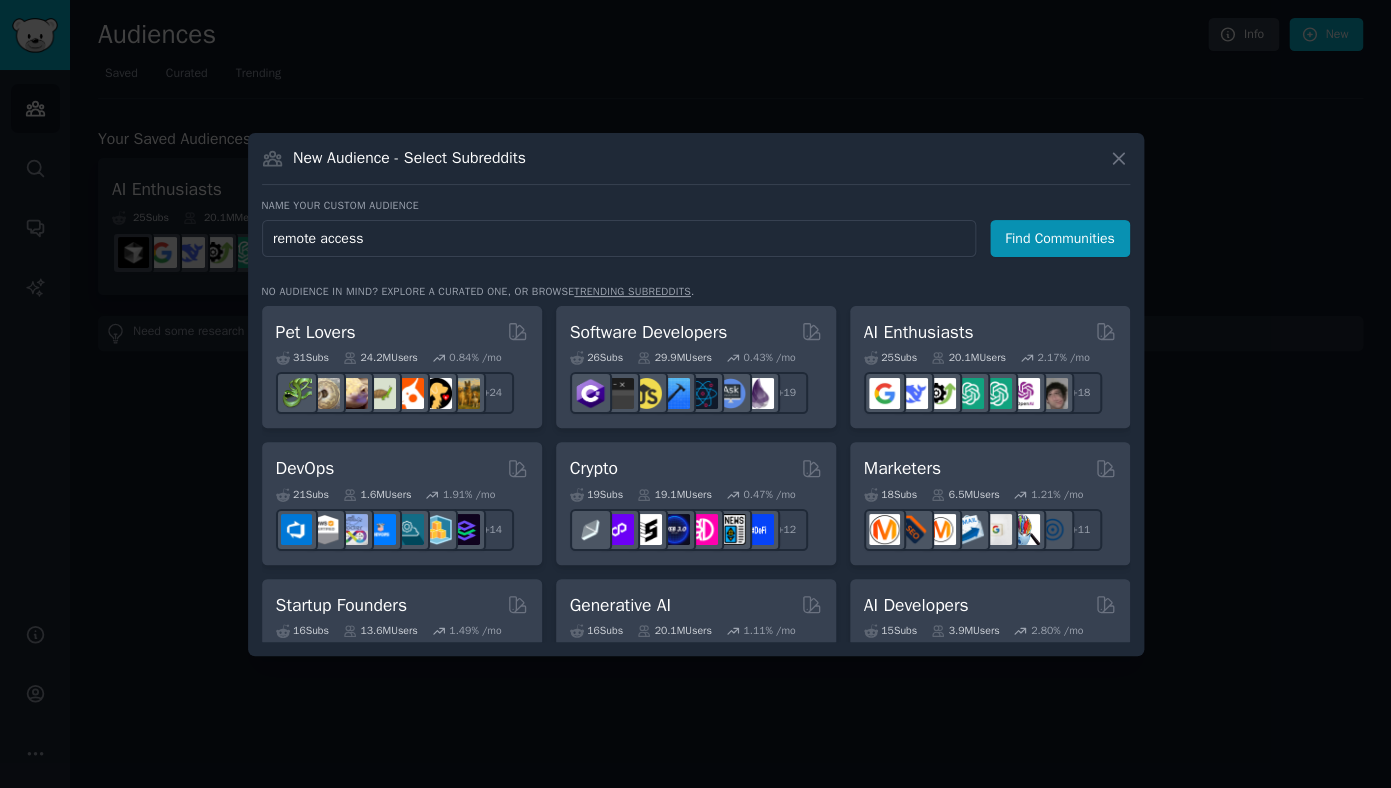 click on "Find Communities" at bounding box center (1060, 238) 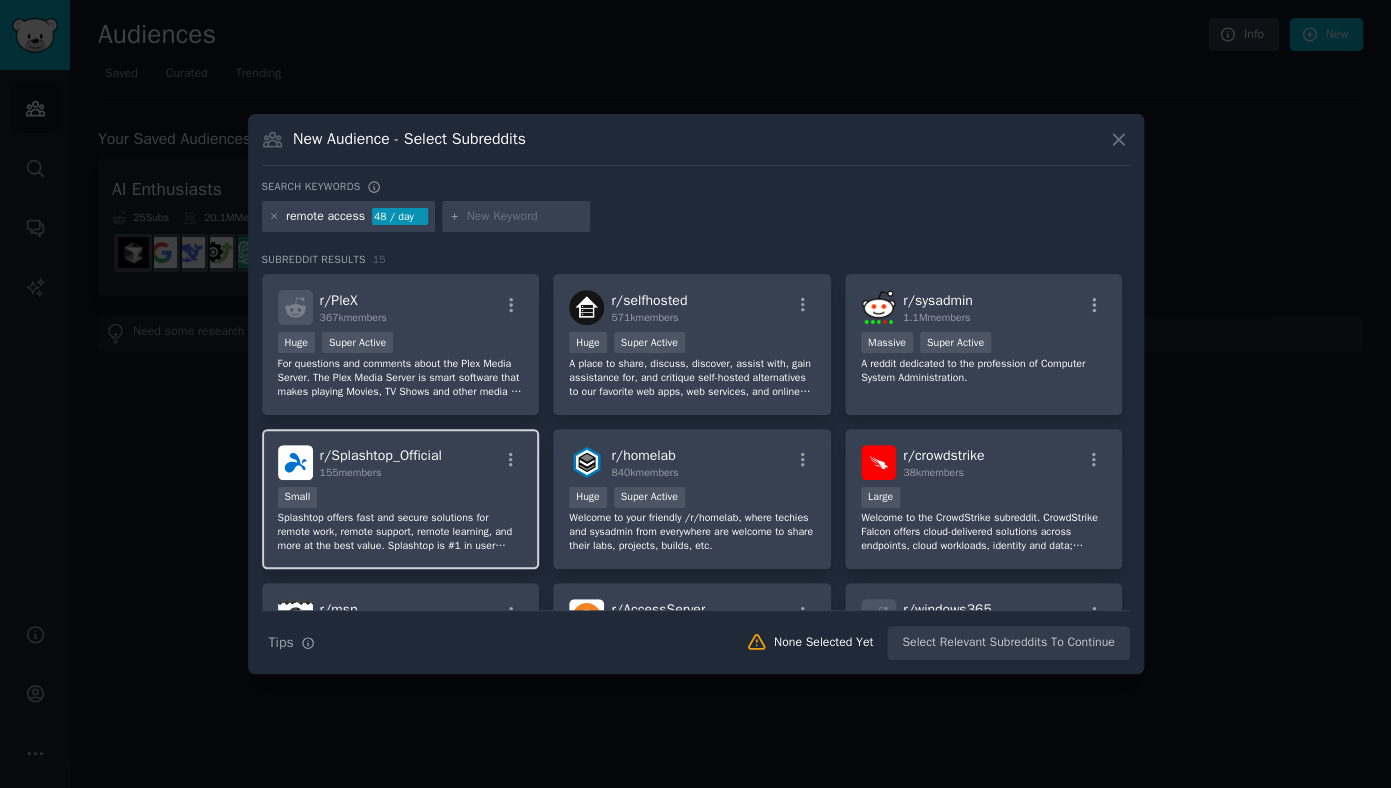 click on "r/Splashtop_Official" at bounding box center [381, 455] 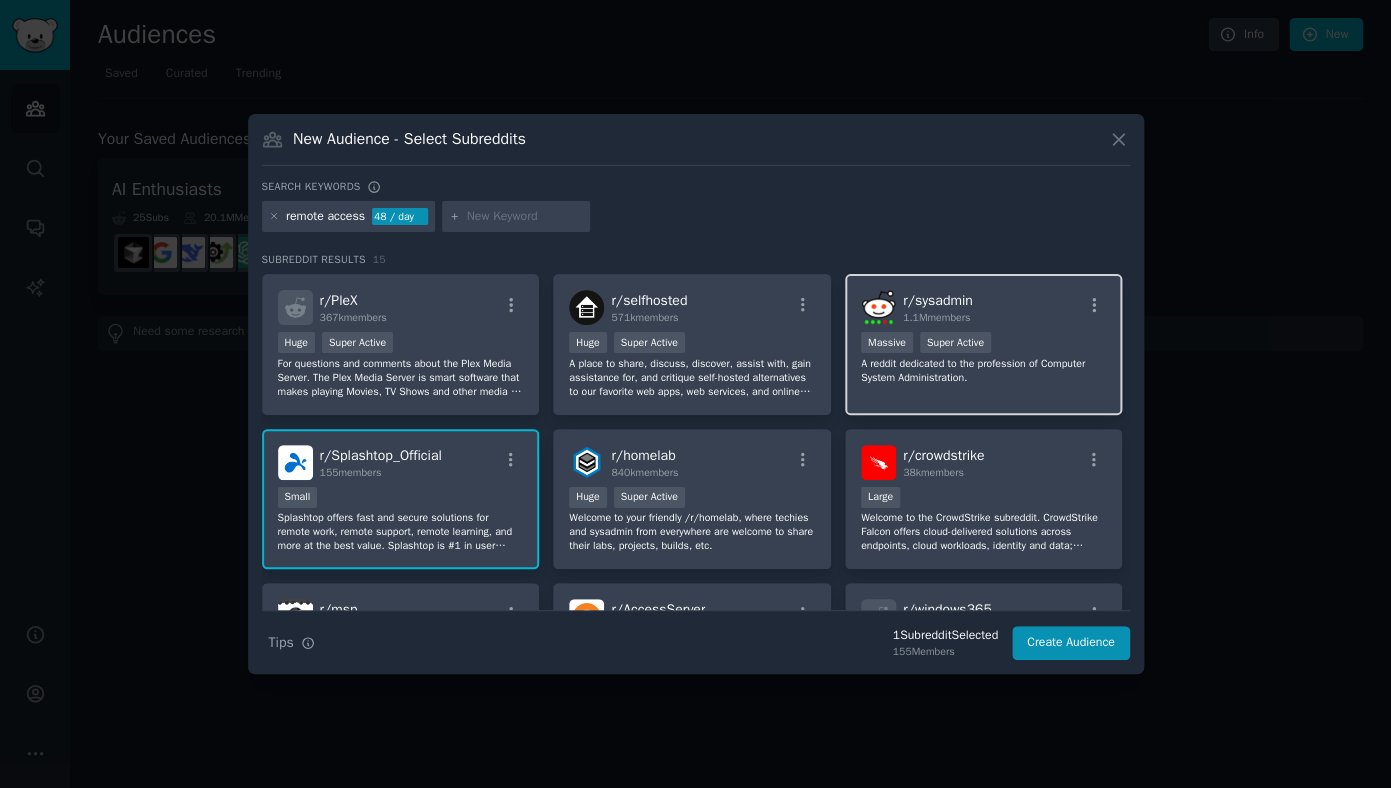 click on ">= 95th percentile for submissions / day Massive Super Active" at bounding box center (984, 344) 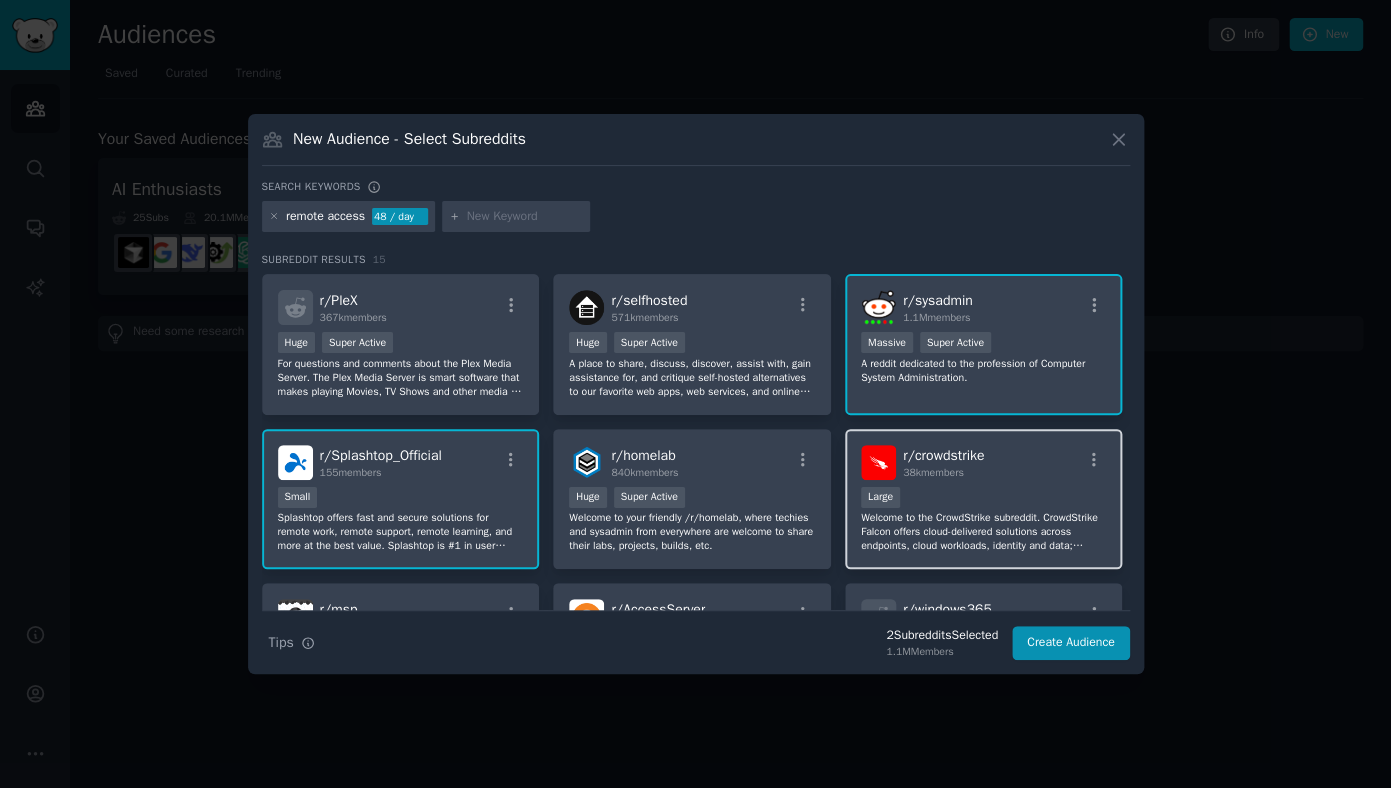 click on "r/crowdstrike 38k members" at bounding box center [984, 462] 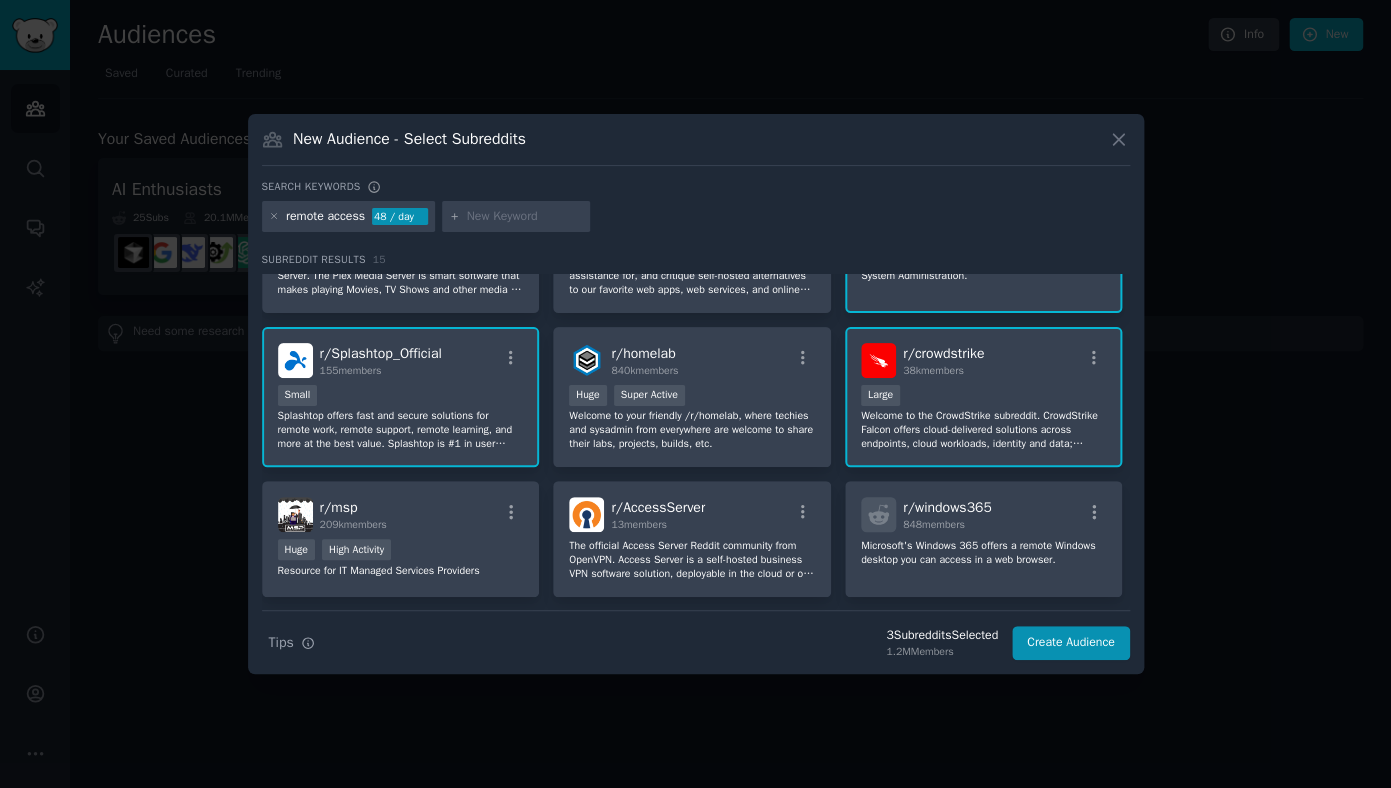 scroll, scrollTop: 153, scrollLeft: 0, axis: vertical 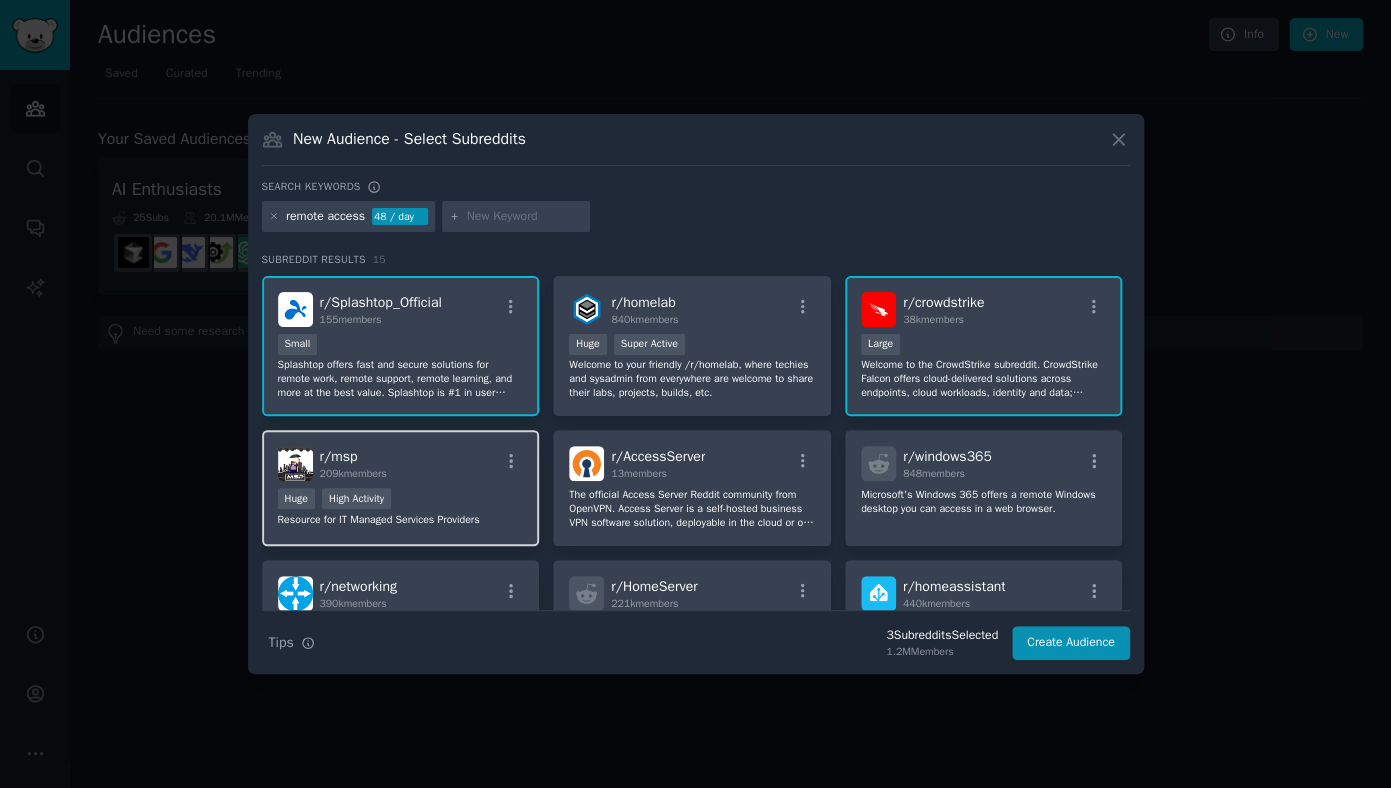click on "r/ msp 209k  members" at bounding box center (401, 463) 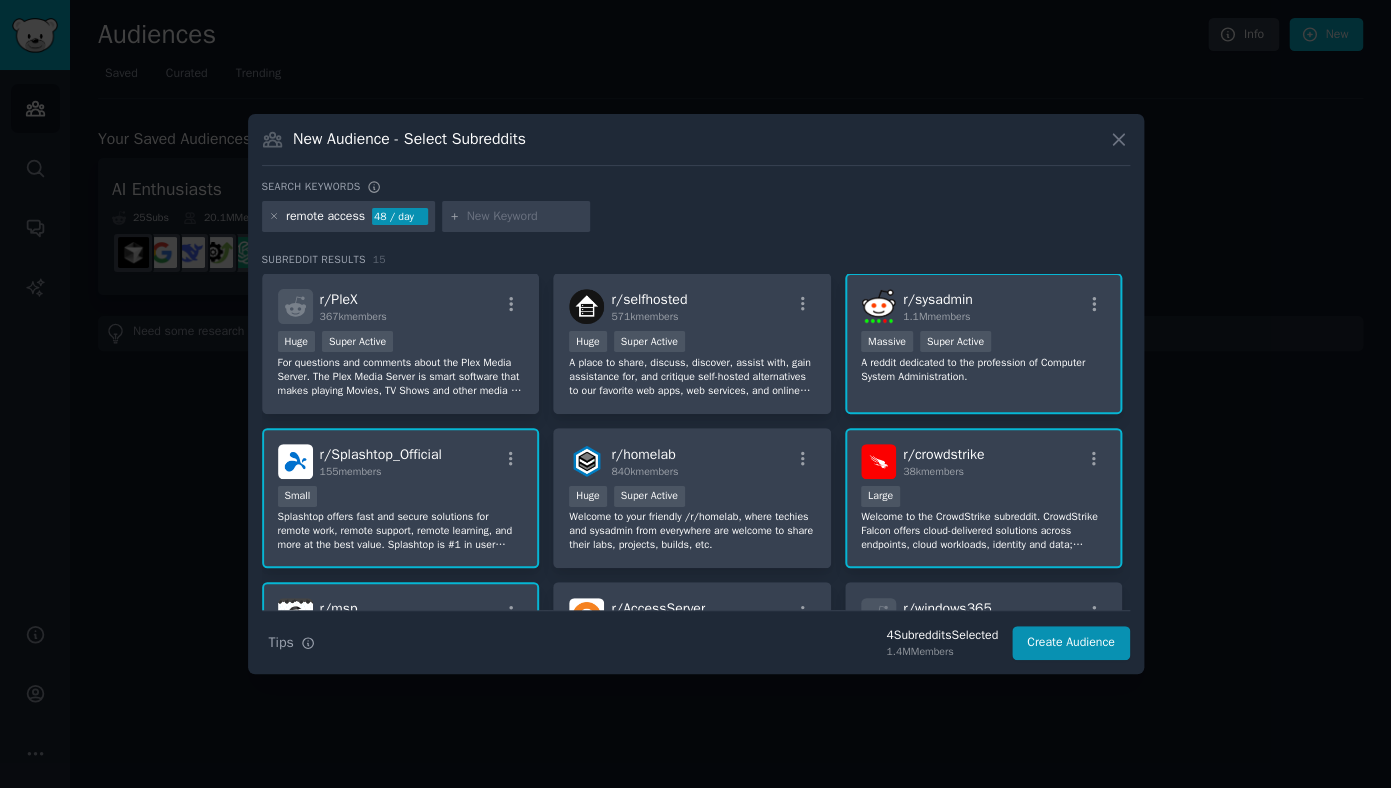 scroll, scrollTop: 0, scrollLeft: 0, axis: both 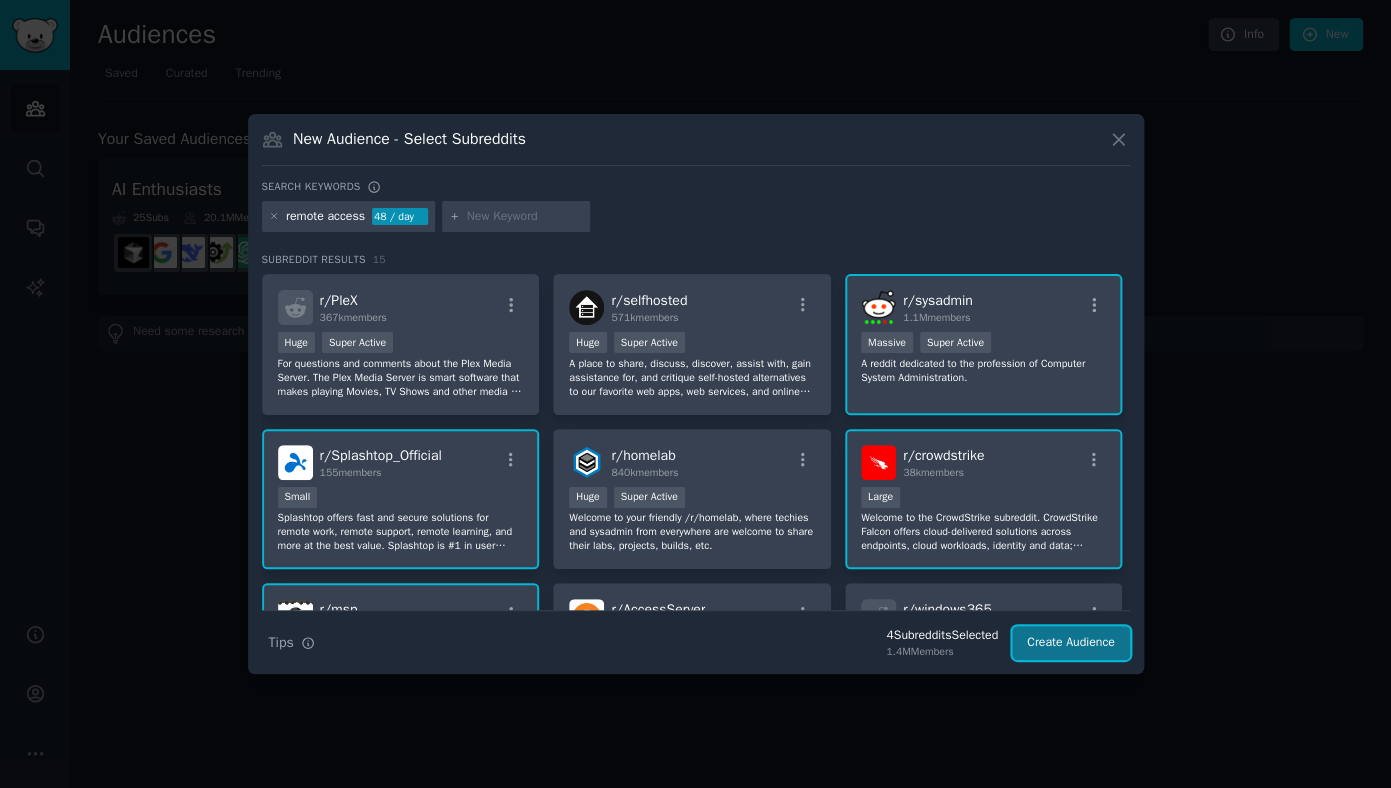 click on "Create Audience" at bounding box center (1071, 643) 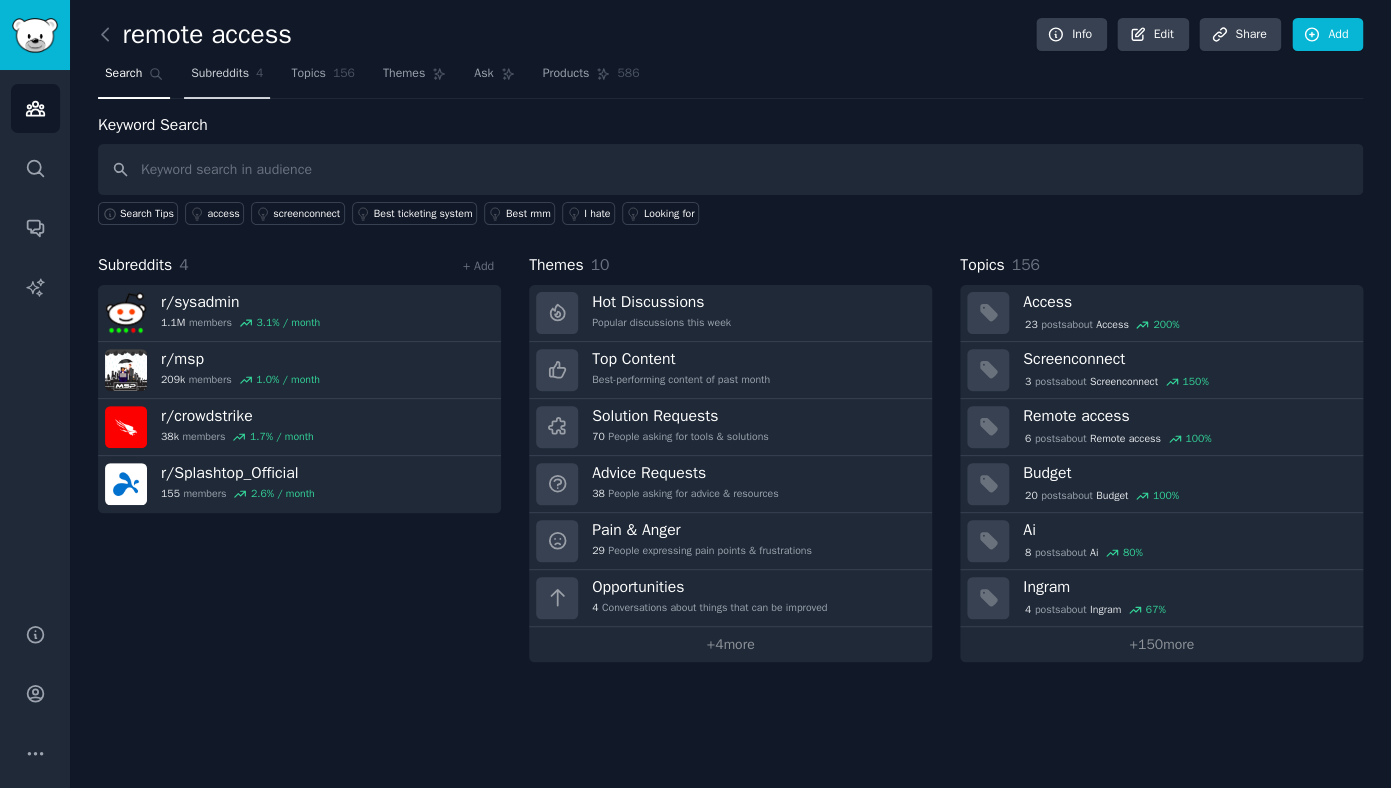 click on "Subreddits" at bounding box center [220, 74] 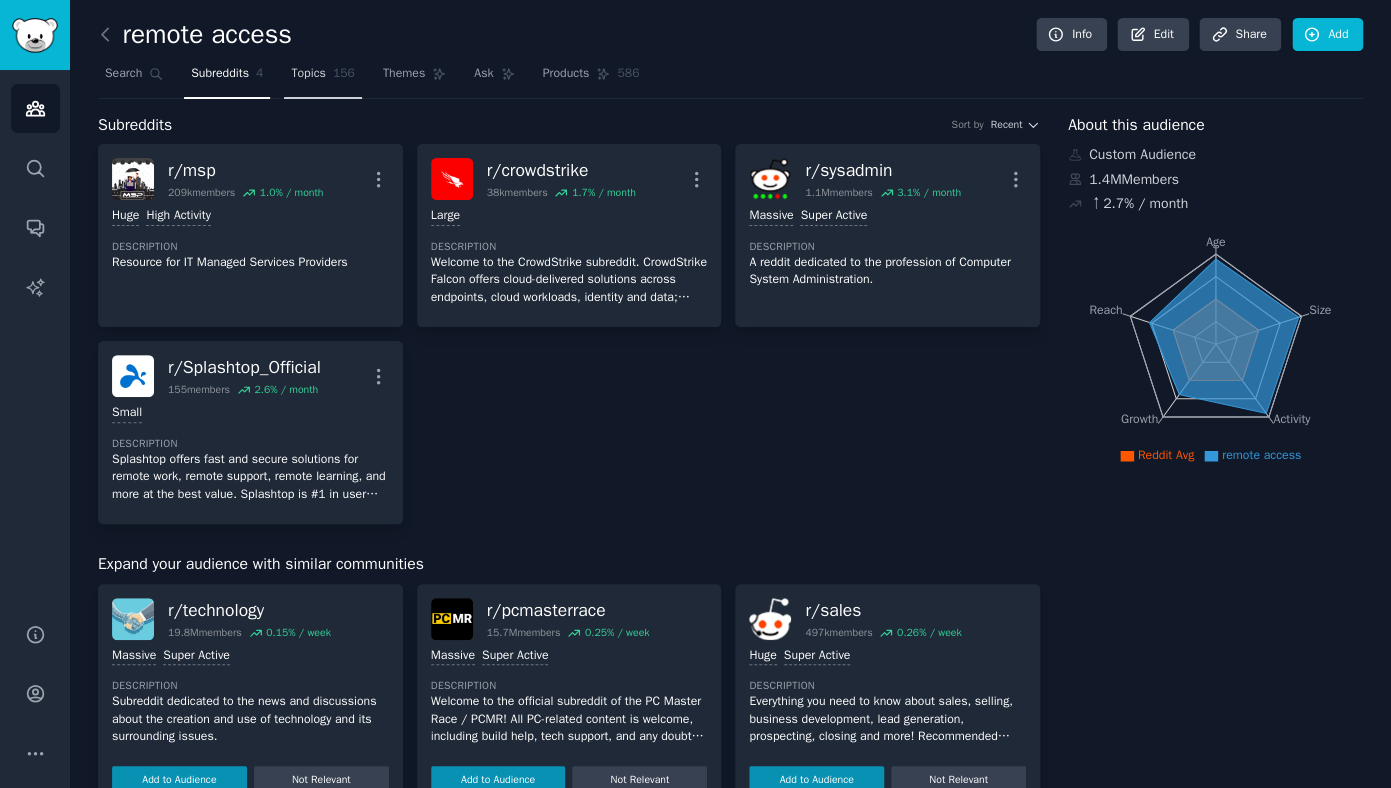 click on "Topics" at bounding box center [308, 74] 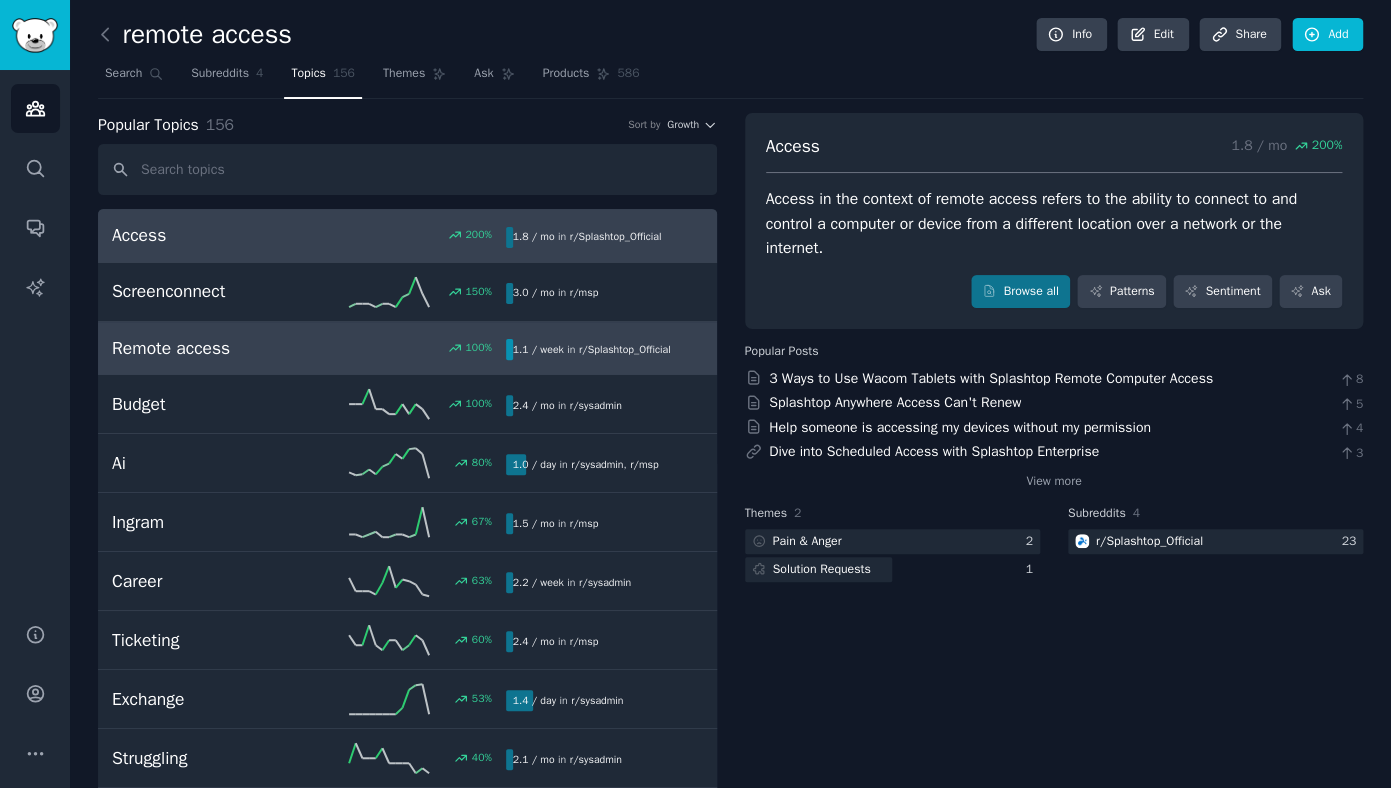 click on "Remote access" at bounding box center (210, 348) 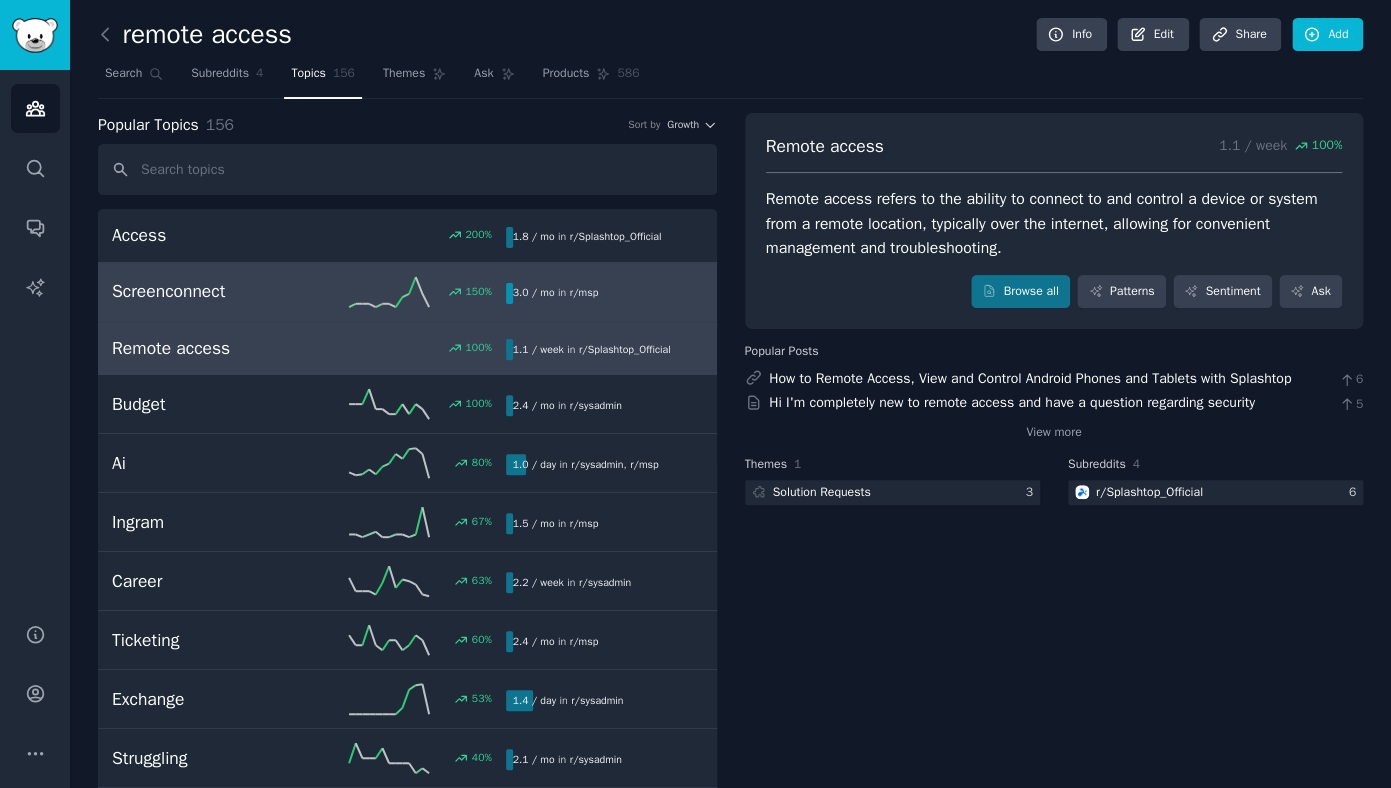click on "Screenconnect" at bounding box center [210, 291] 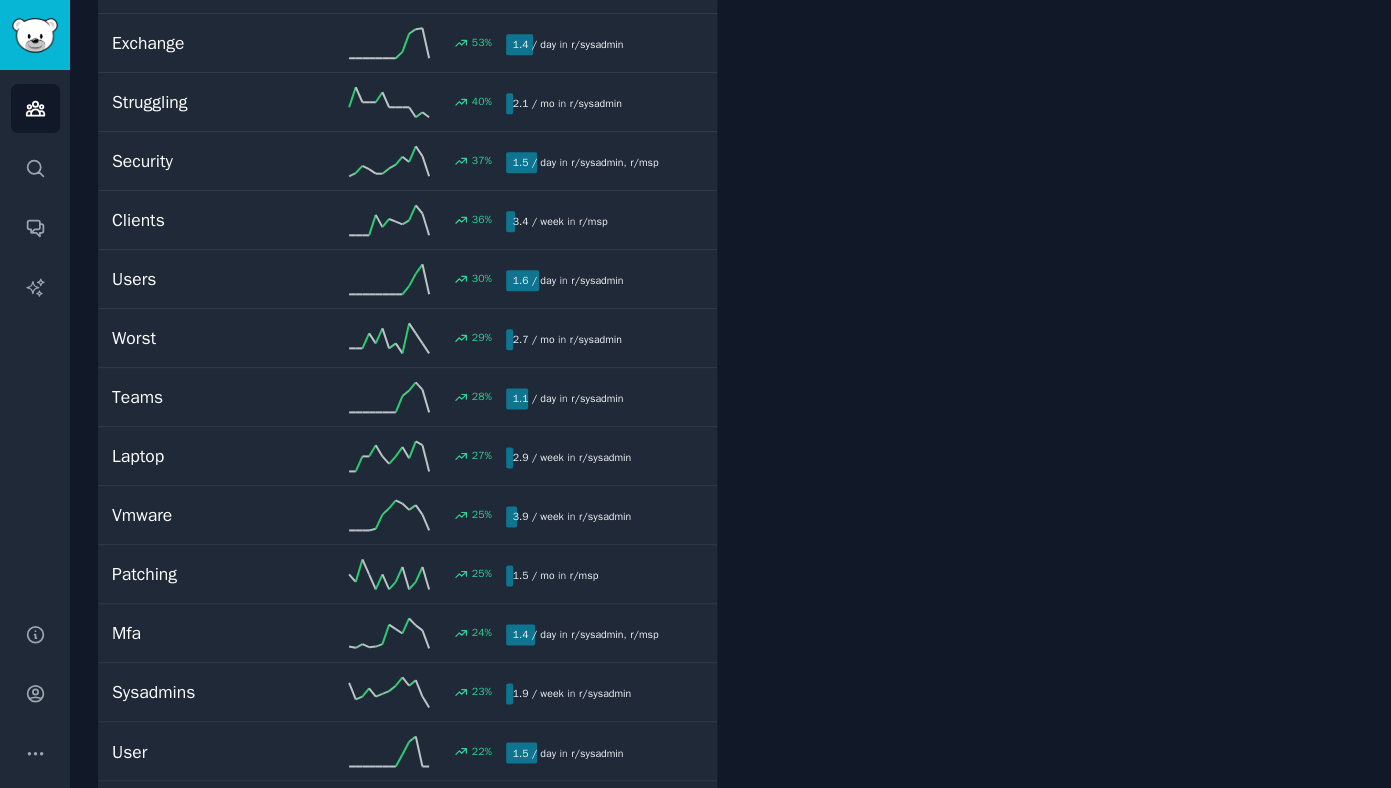 scroll, scrollTop: 663, scrollLeft: 0, axis: vertical 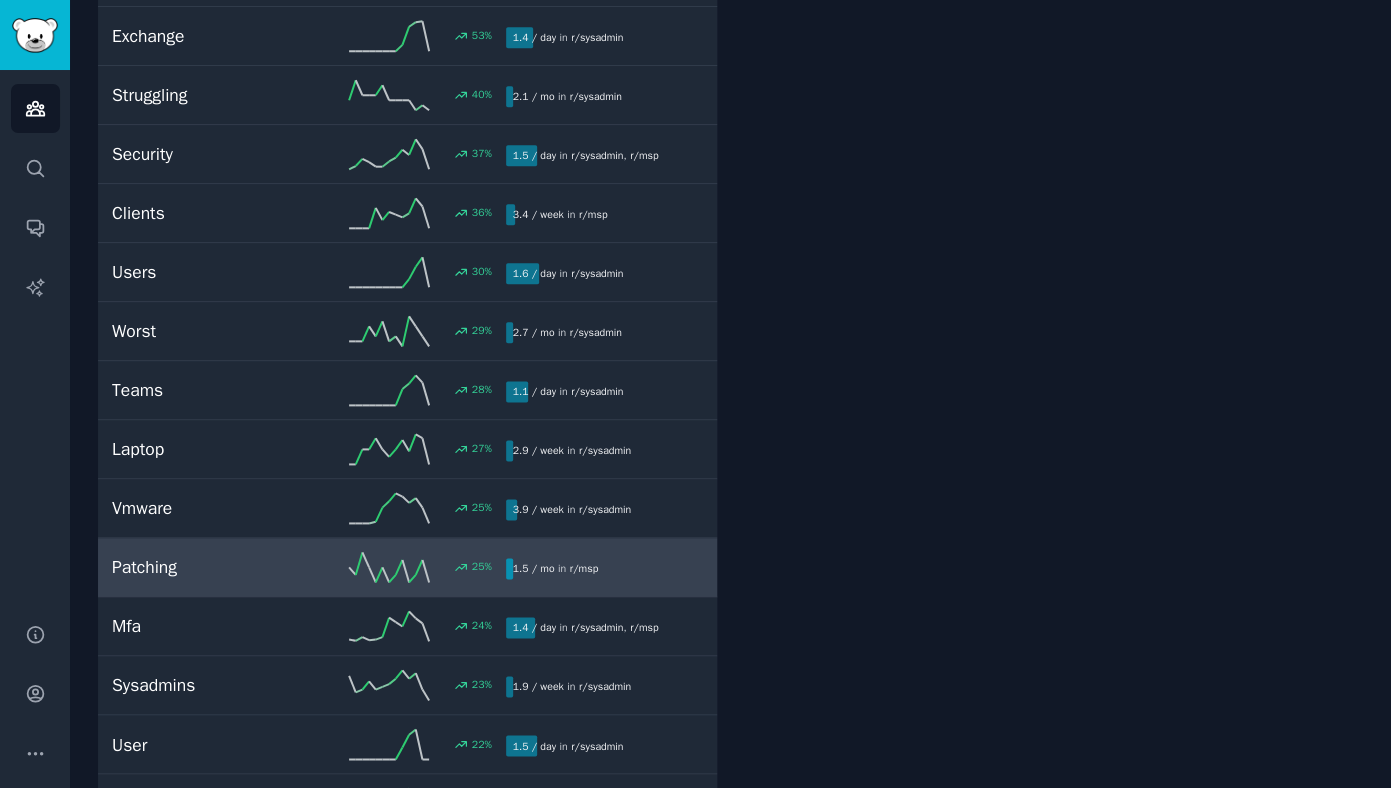 click on "Patching" at bounding box center (210, 567) 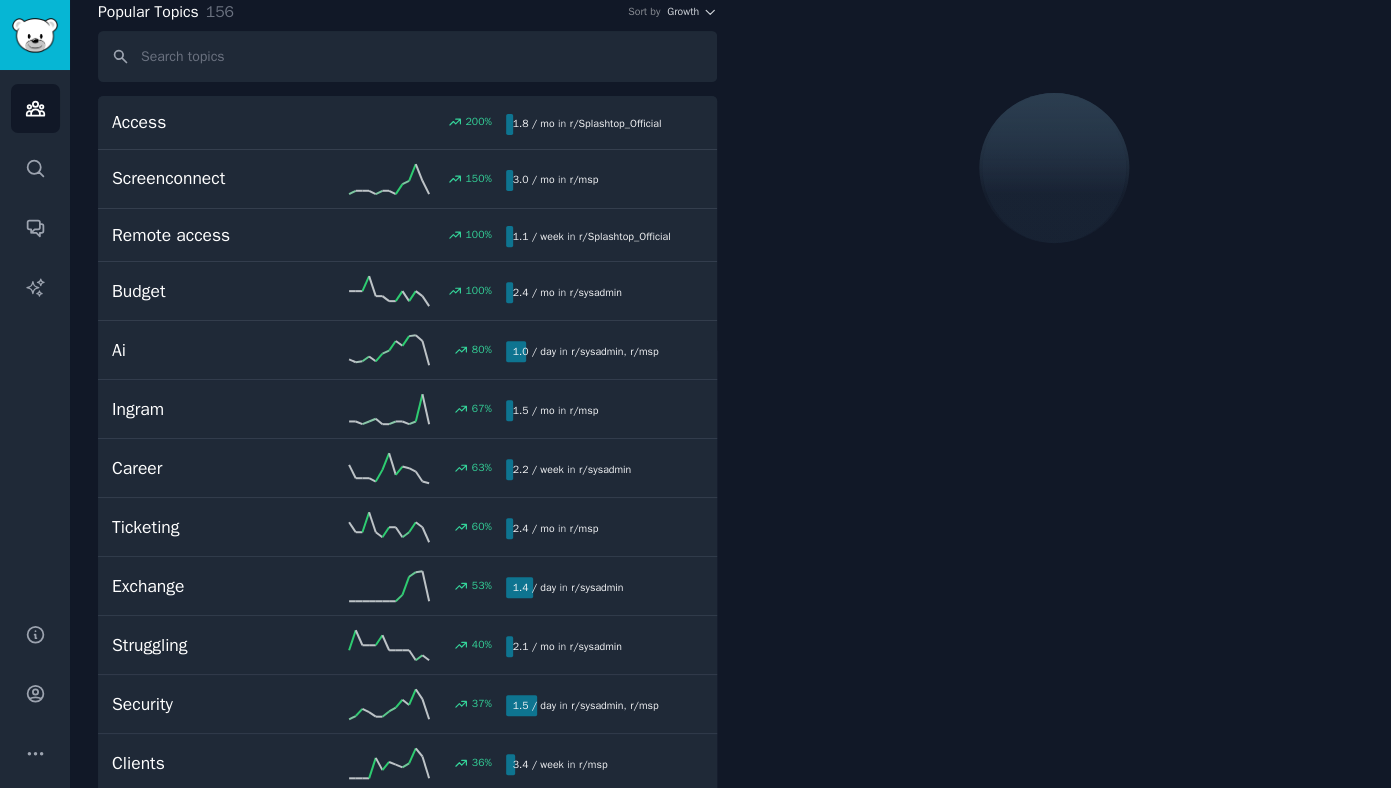 scroll, scrollTop: 112, scrollLeft: 0, axis: vertical 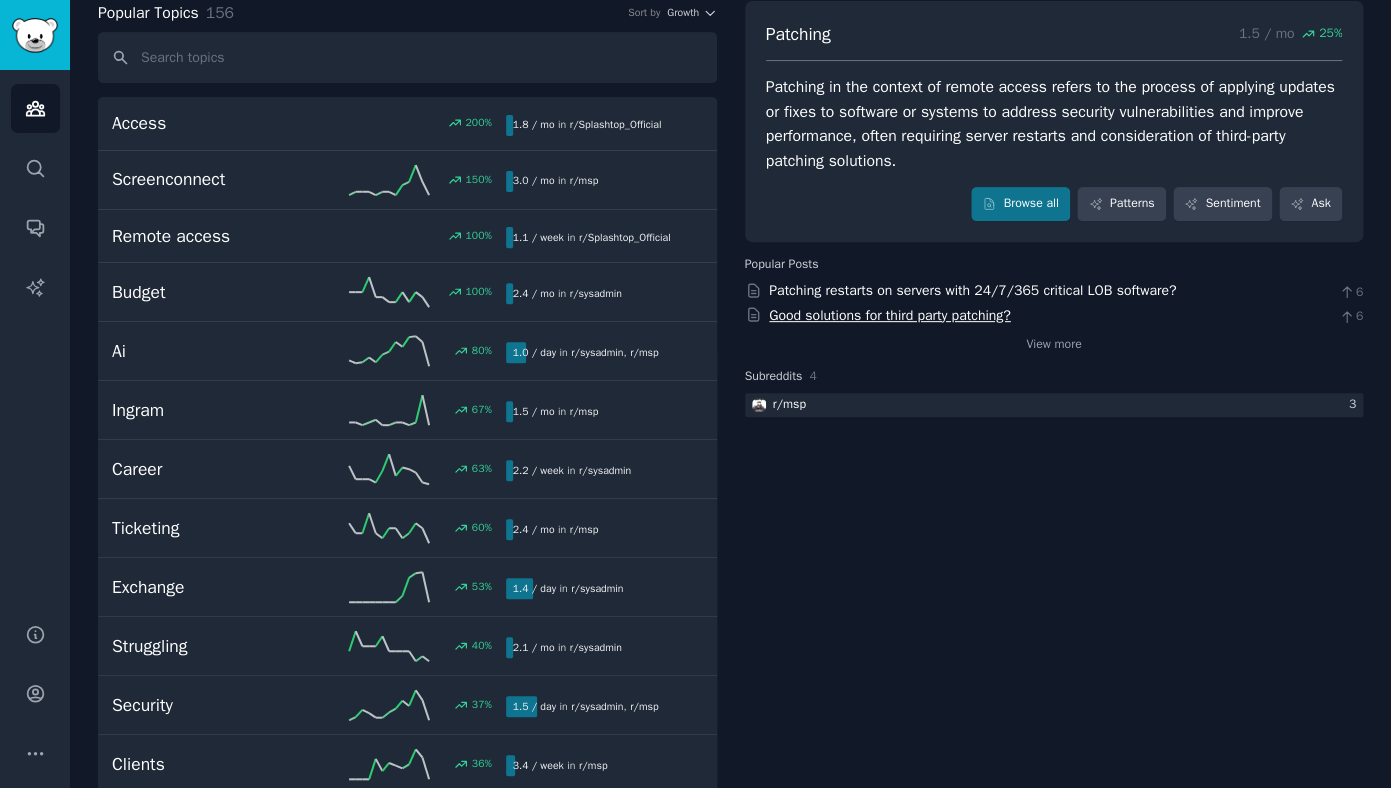 click on "Good solutions for third party patching?" at bounding box center (890, 315) 